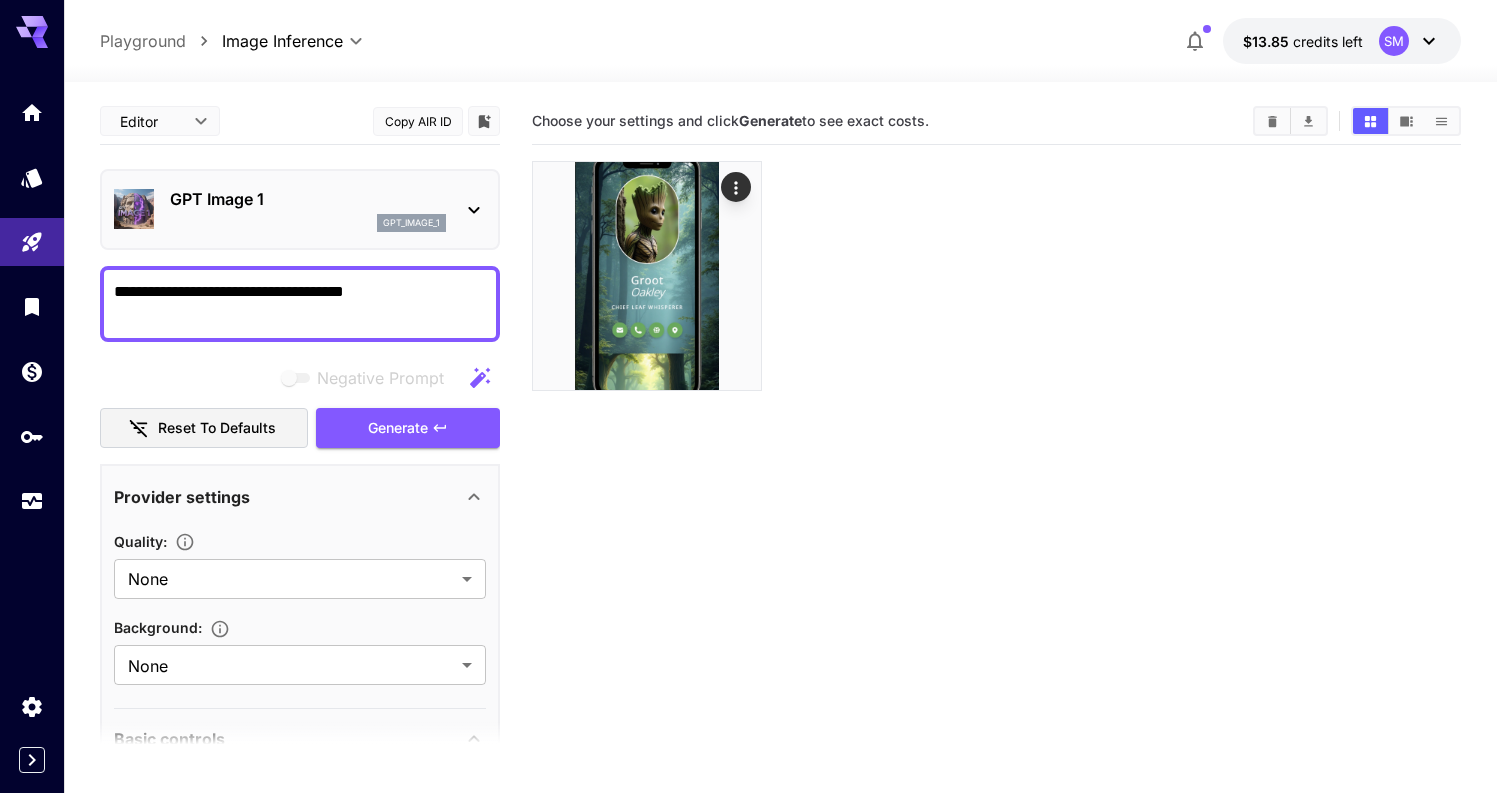 scroll, scrollTop: 0, scrollLeft: 0, axis: both 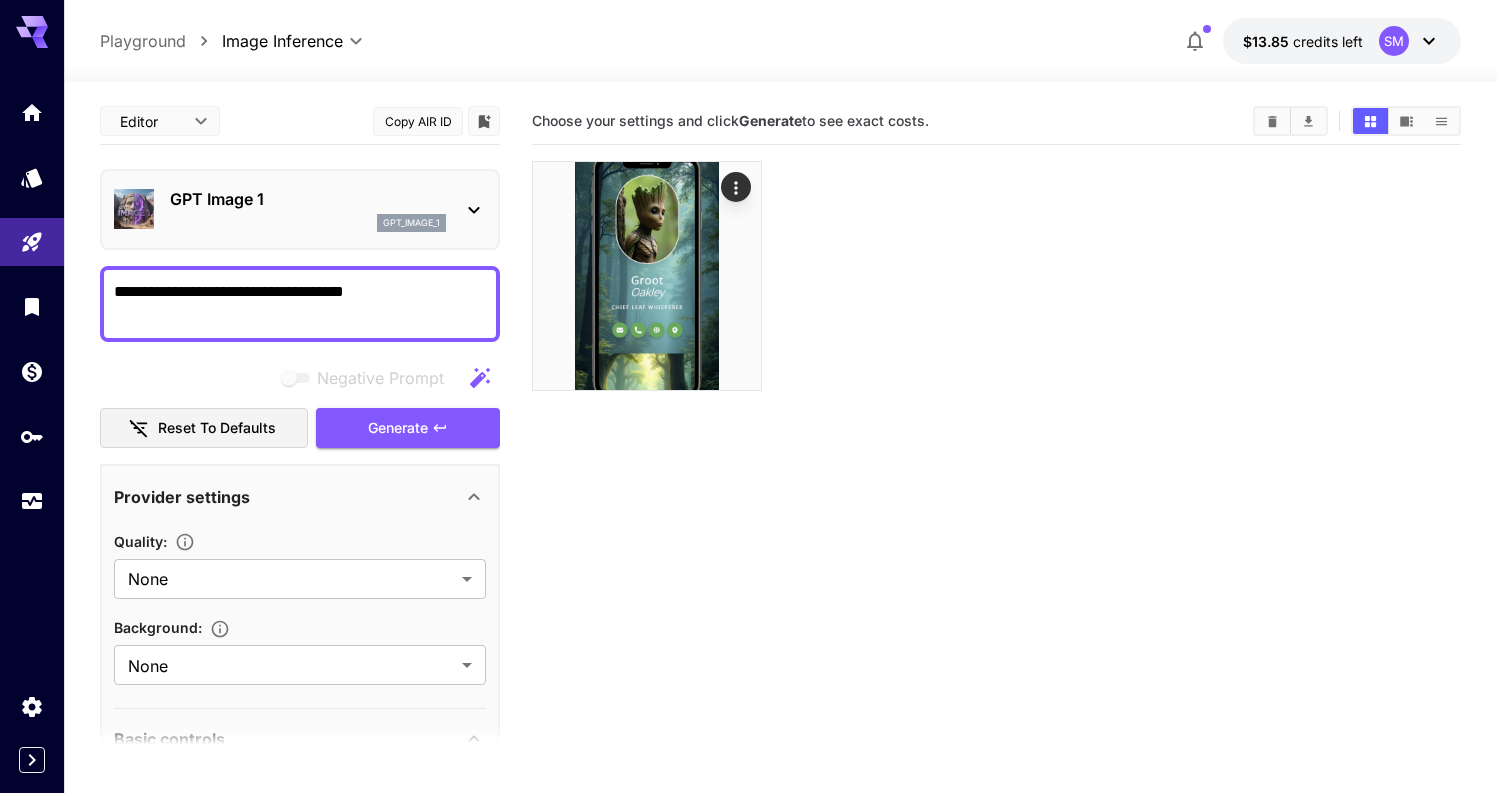 click 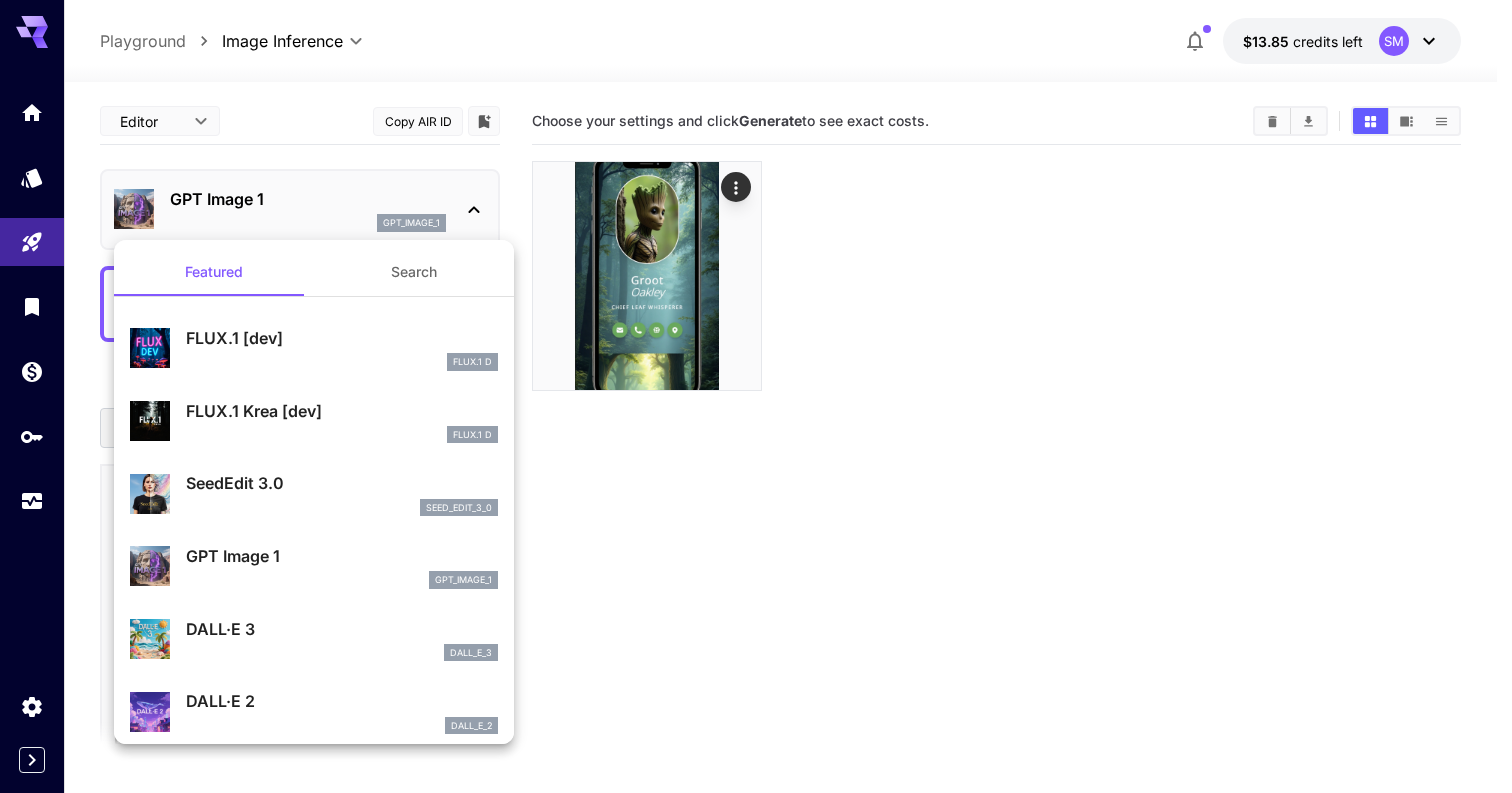 click at bounding box center (756, 396) 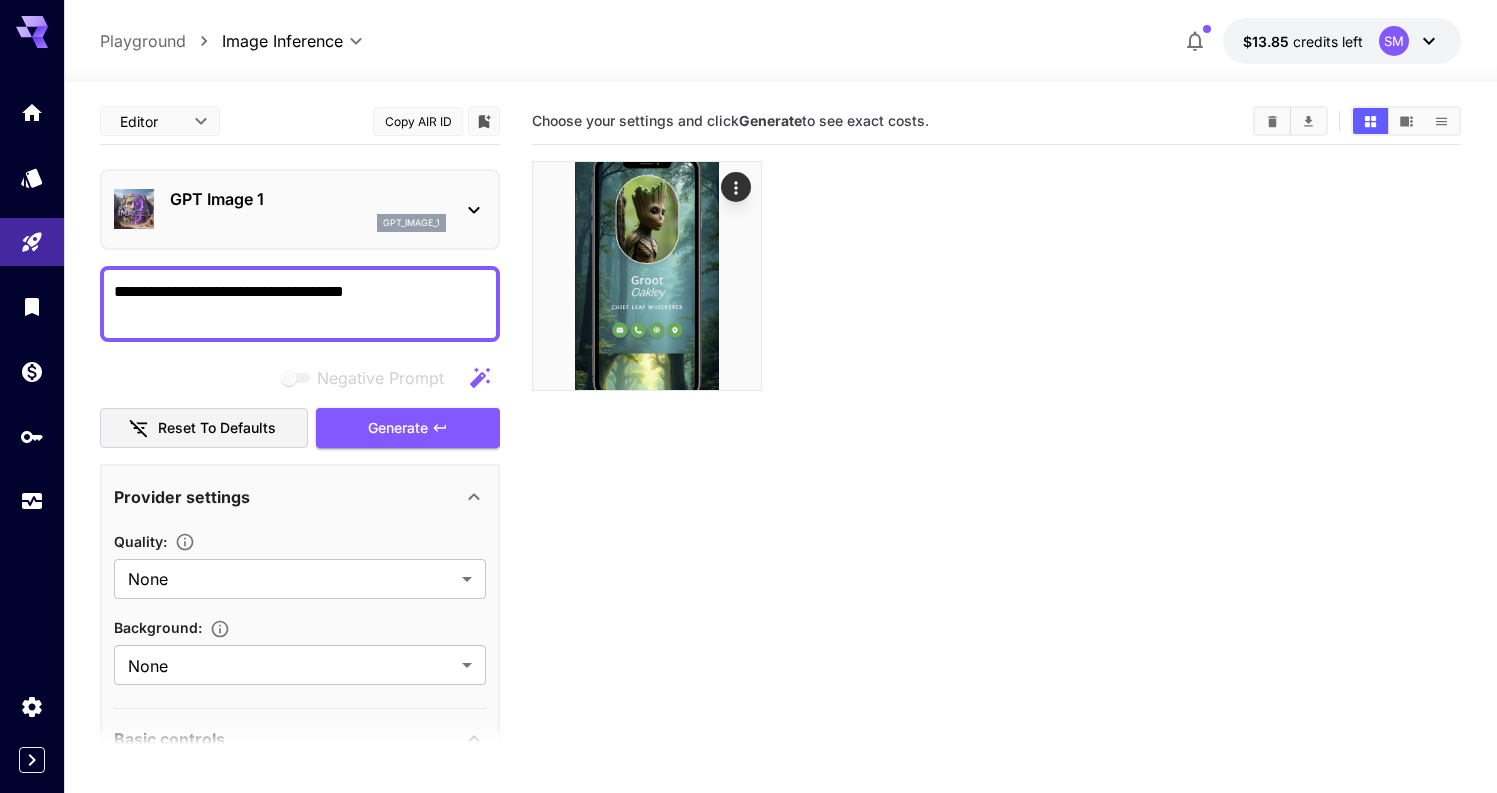 click 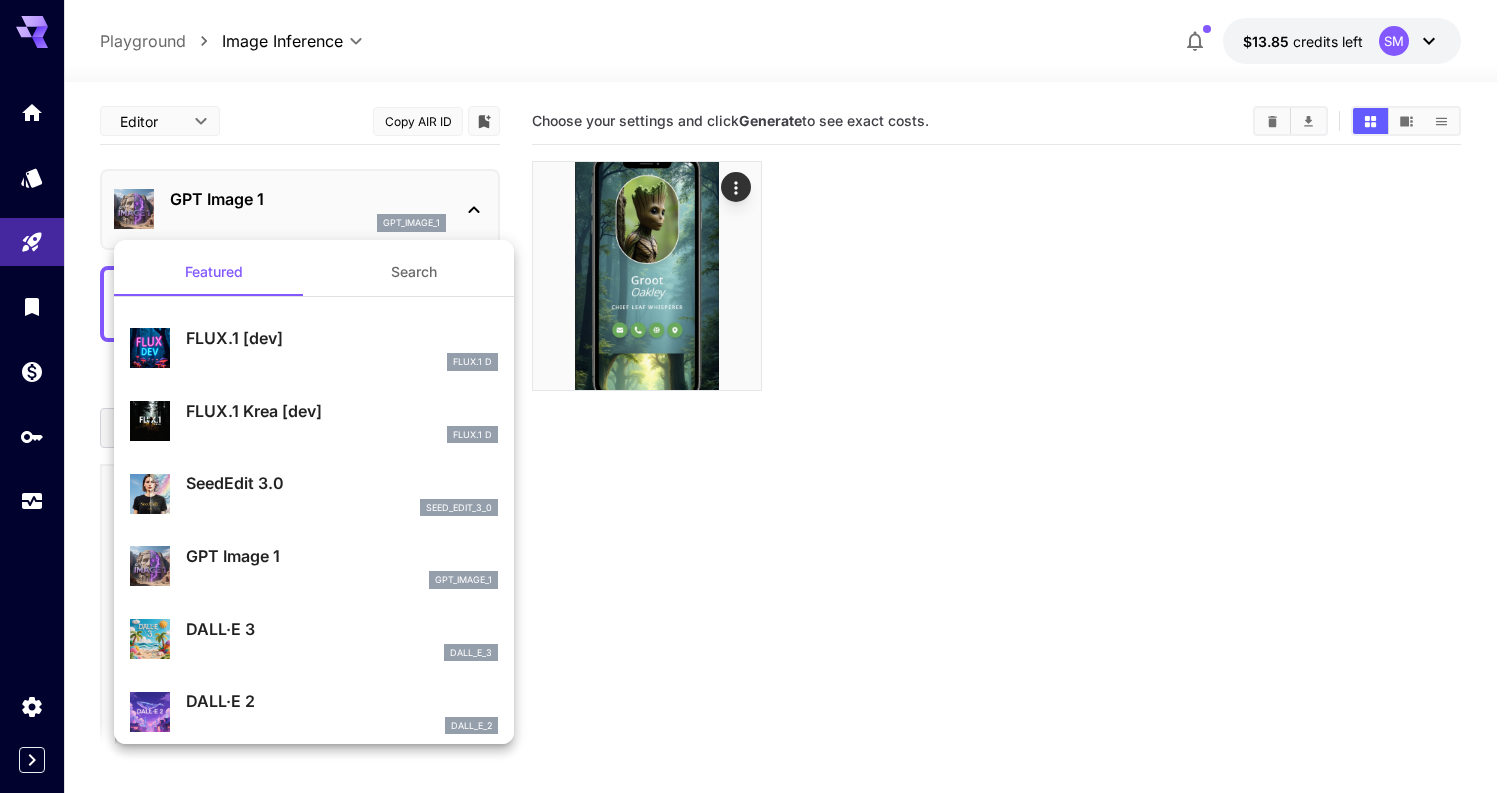 click on "GPT Image 1" at bounding box center (342, 556) 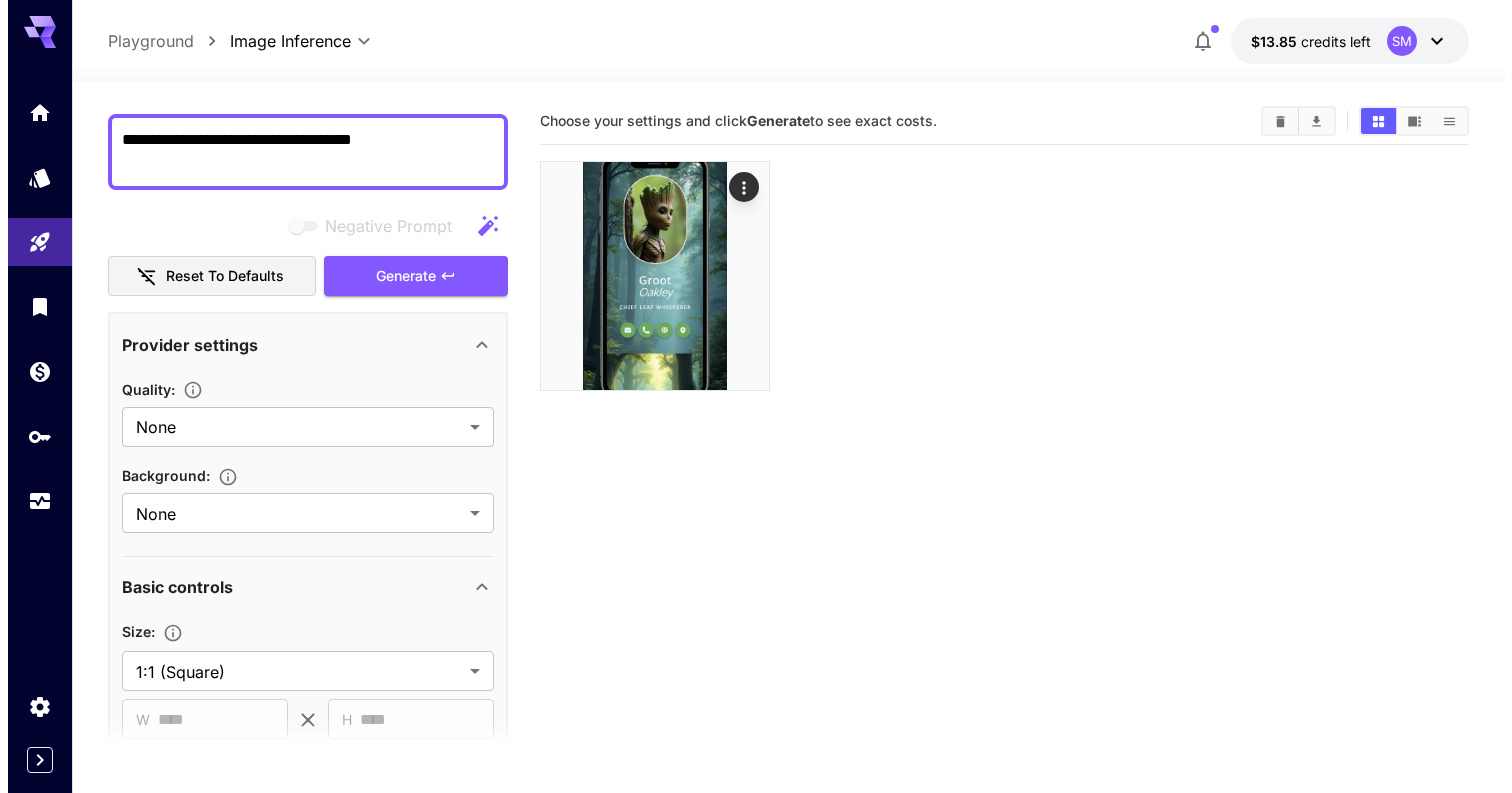 scroll, scrollTop: 0, scrollLeft: 0, axis: both 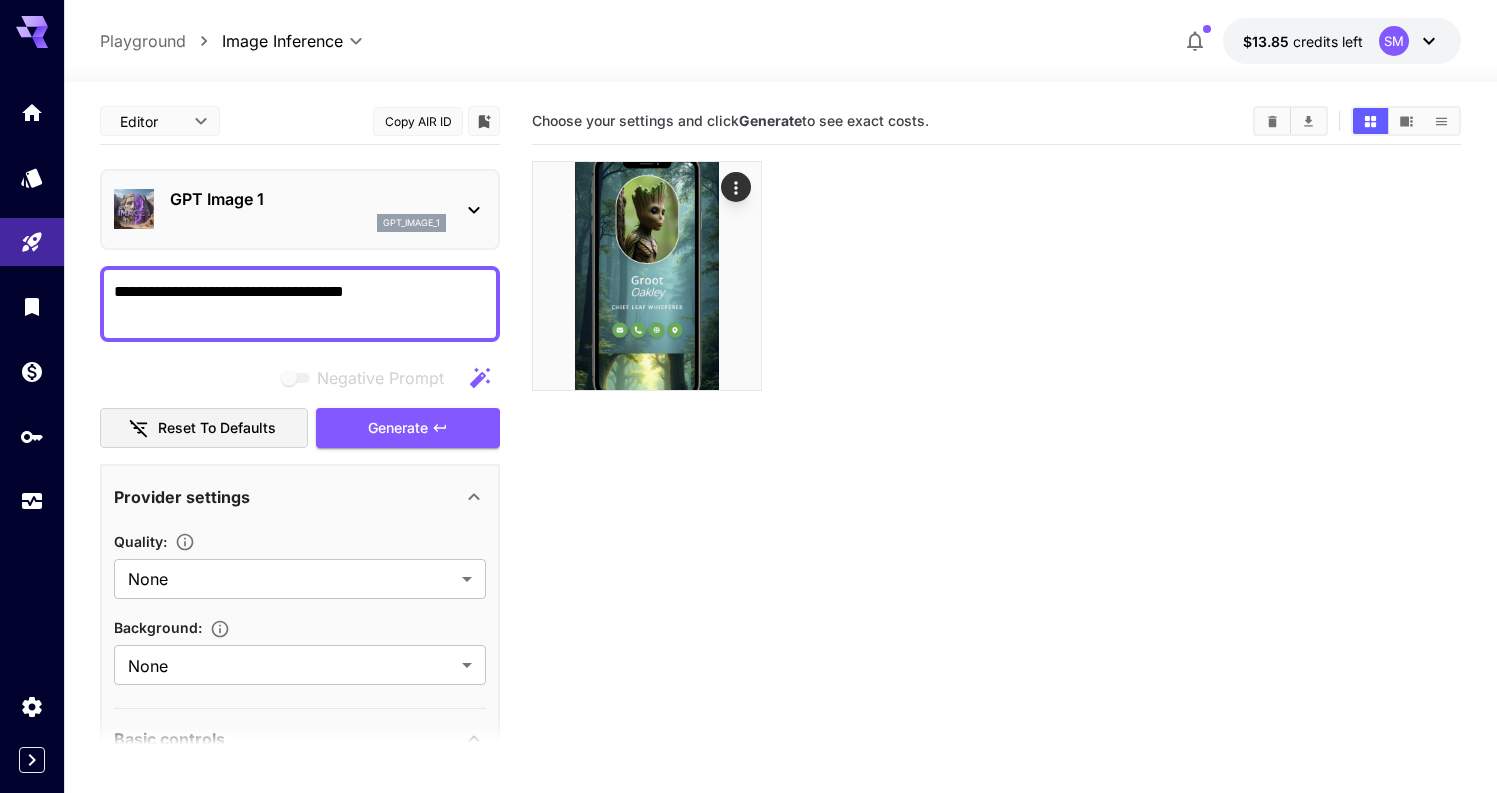 click on "**********" at bounding box center (300, 304) 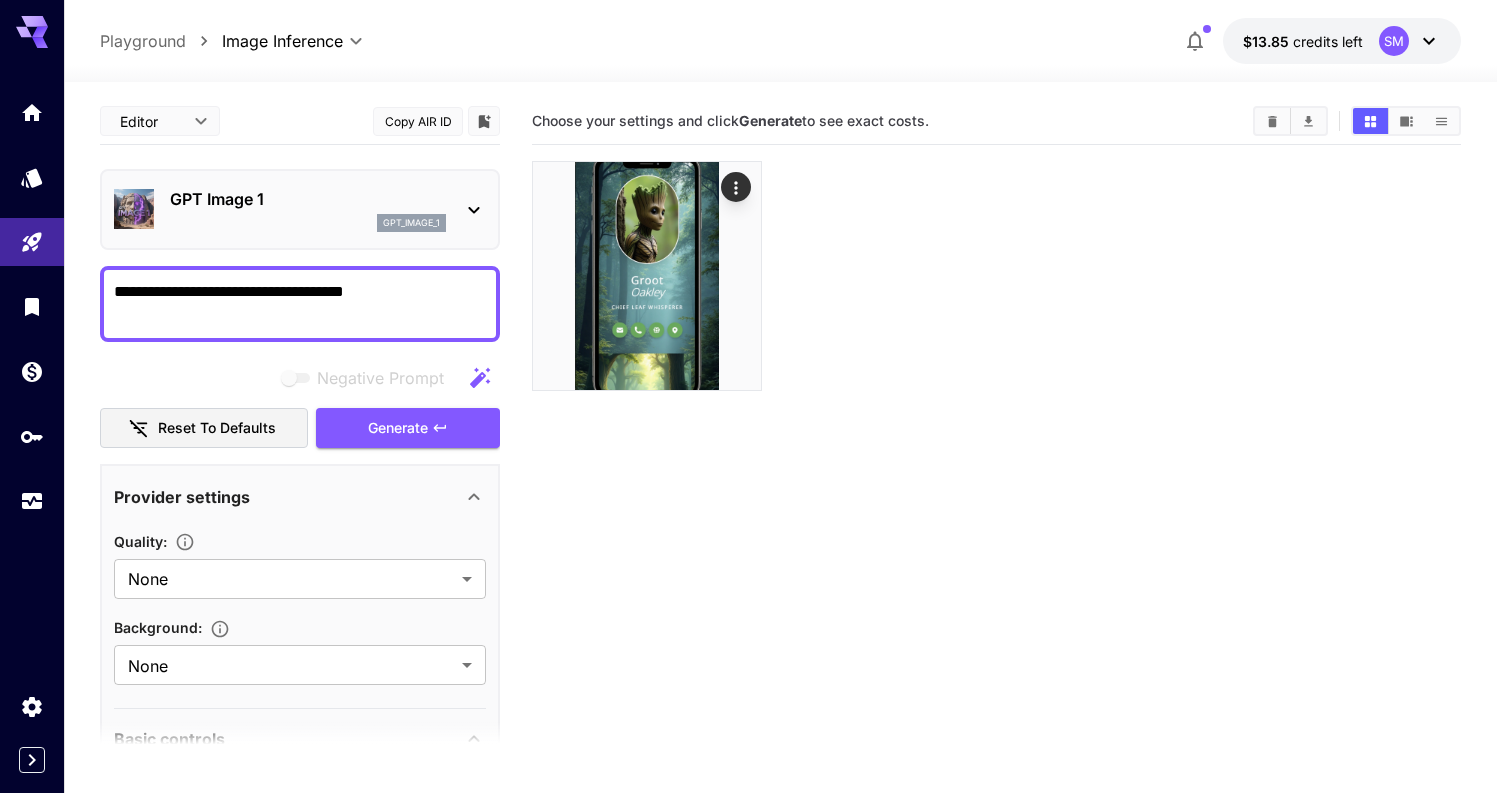 click 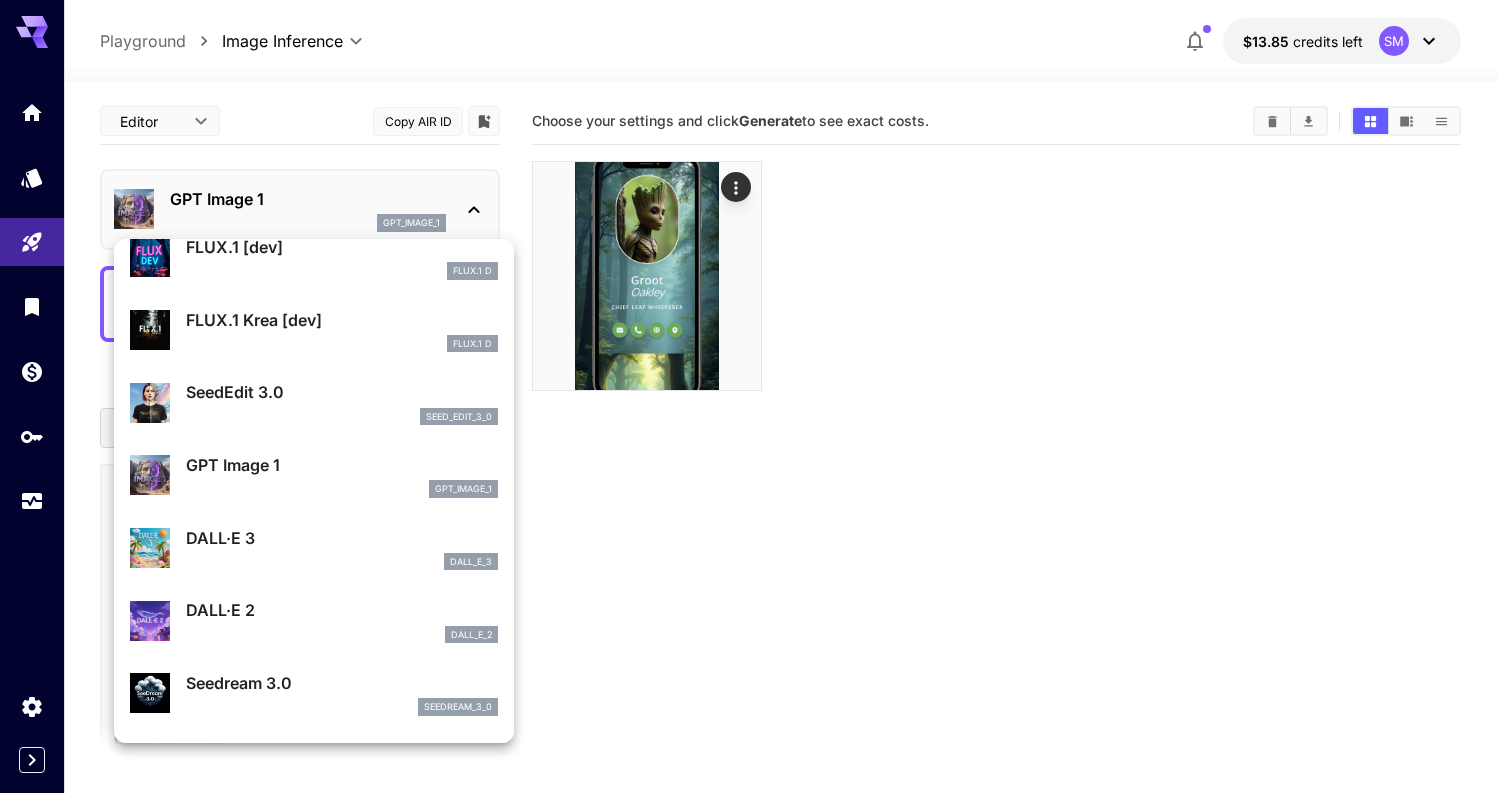 scroll, scrollTop: 95, scrollLeft: 0, axis: vertical 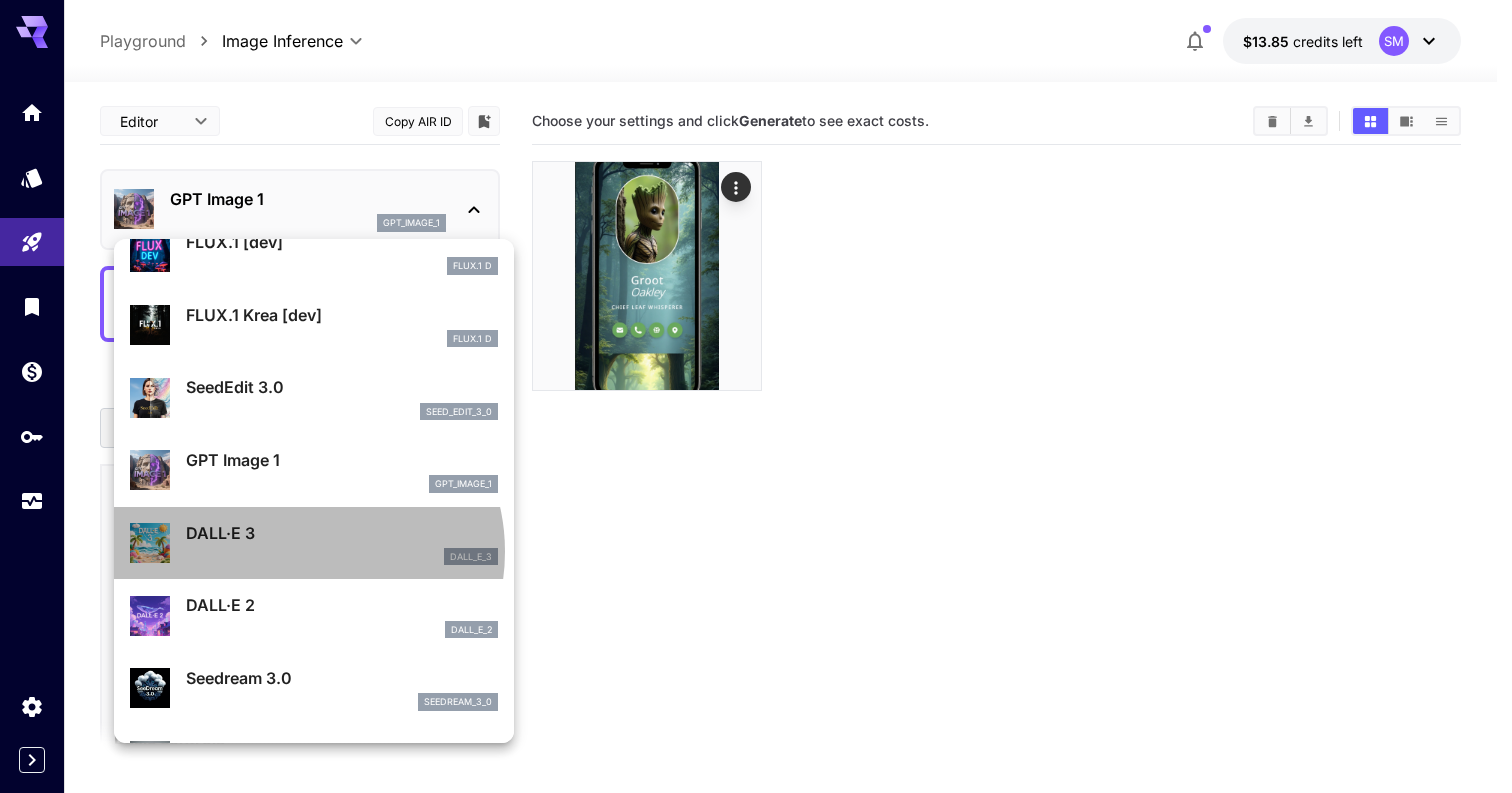 click on "dall_e_3" at bounding box center (342, 557) 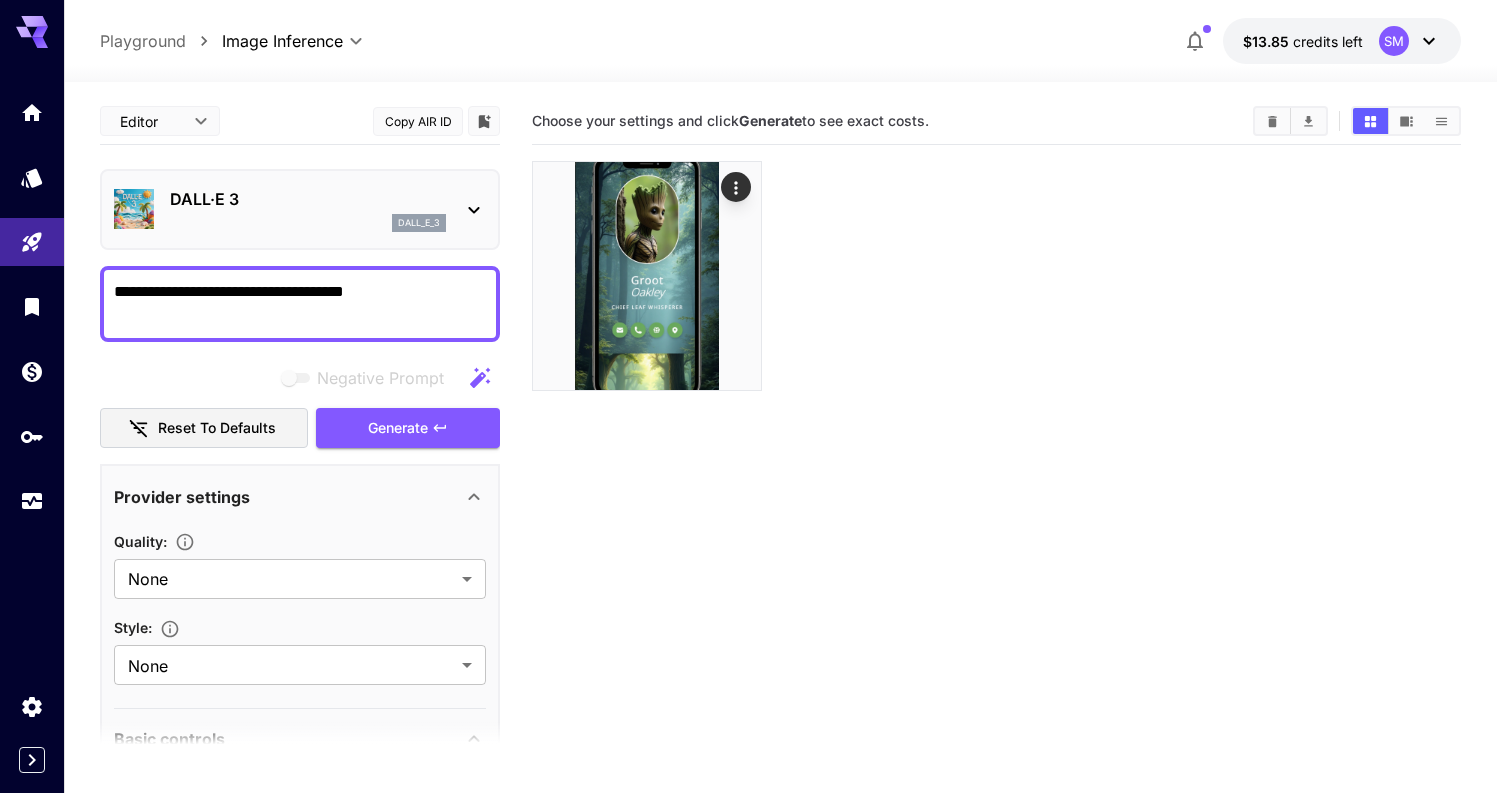 click 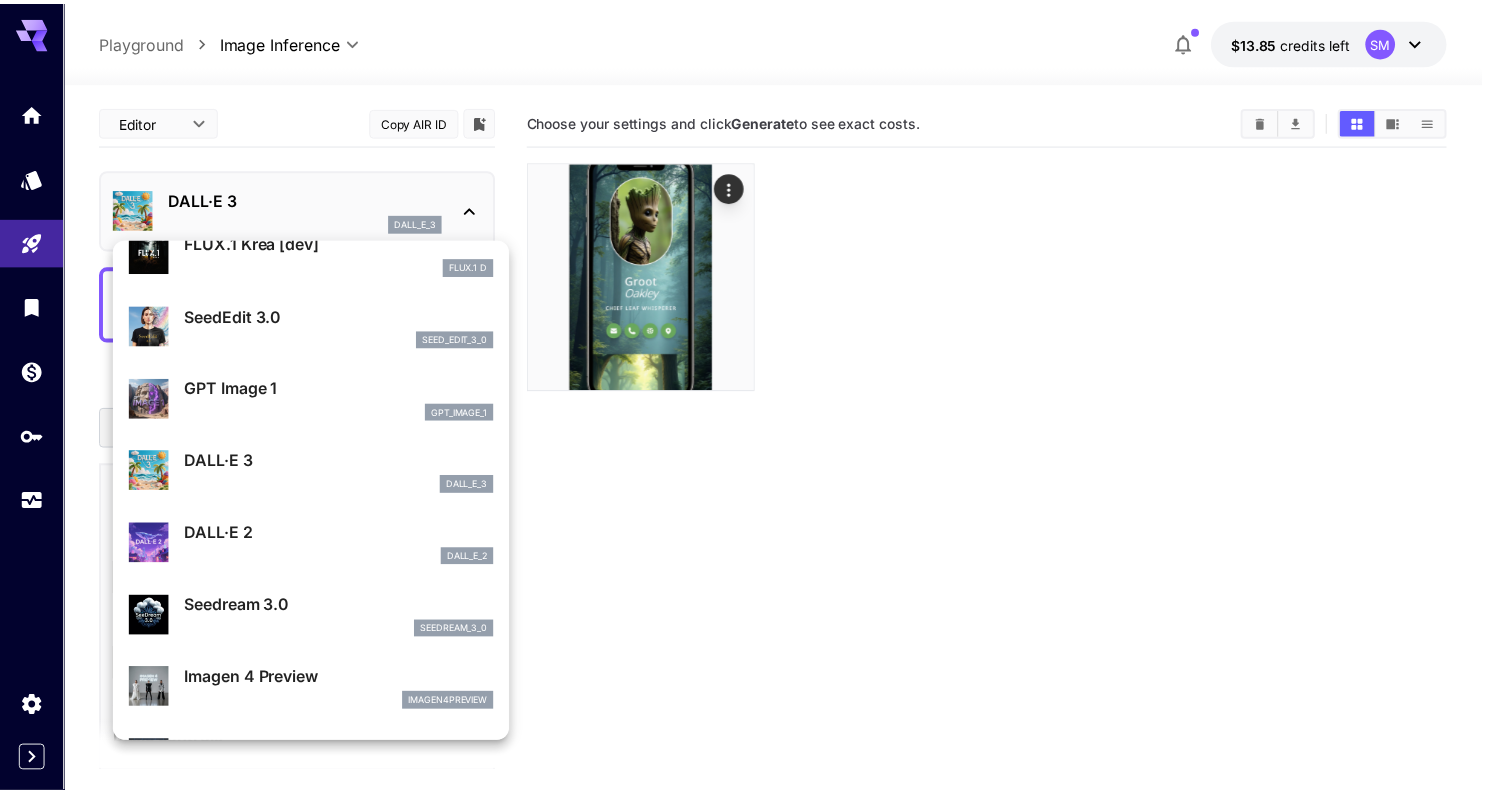 scroll, scrollTop: 175, scrollLeft: 0, axis: vertical 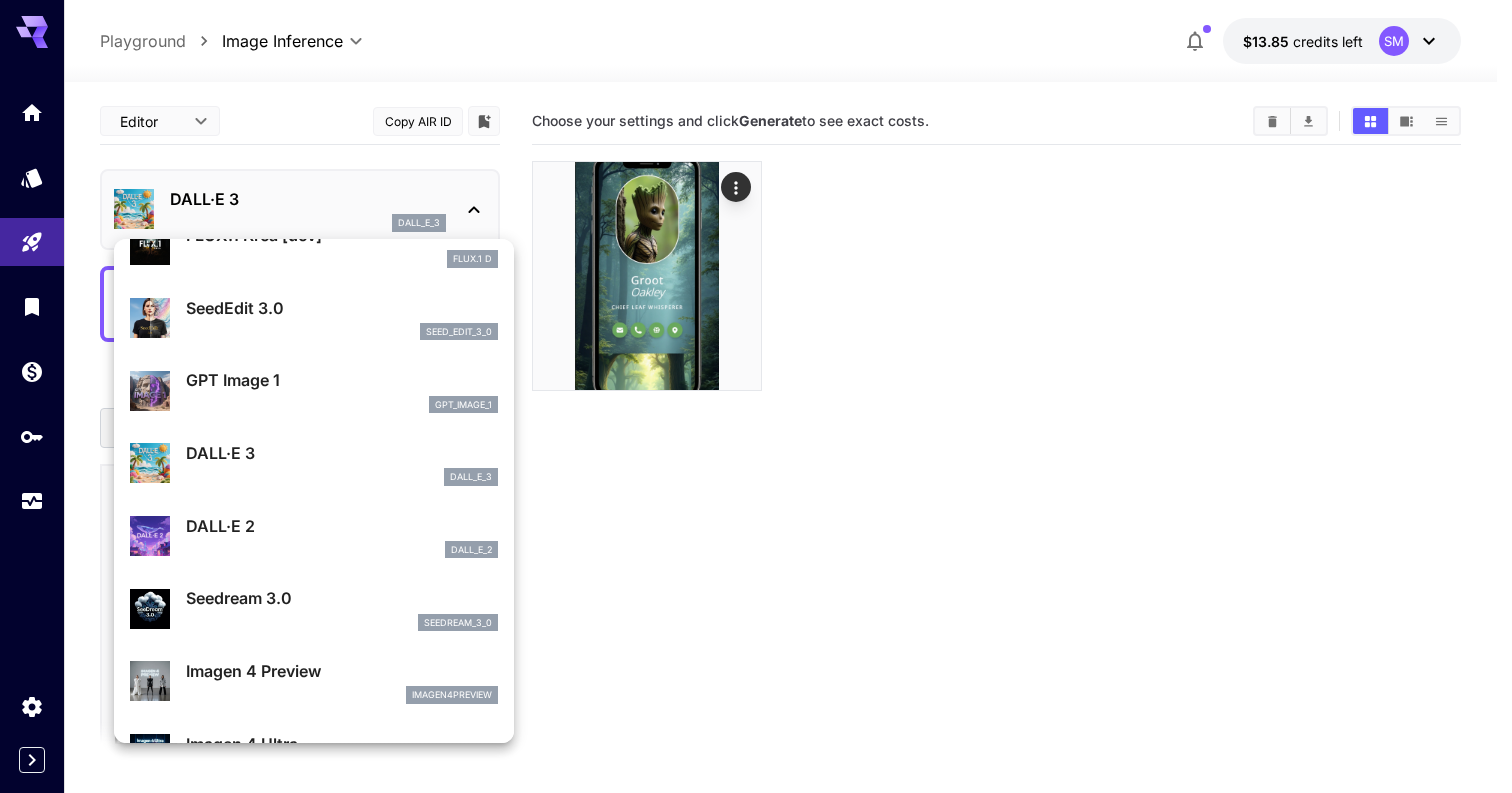 click on "Seedream 3.0" at bounding box center [342, 598] 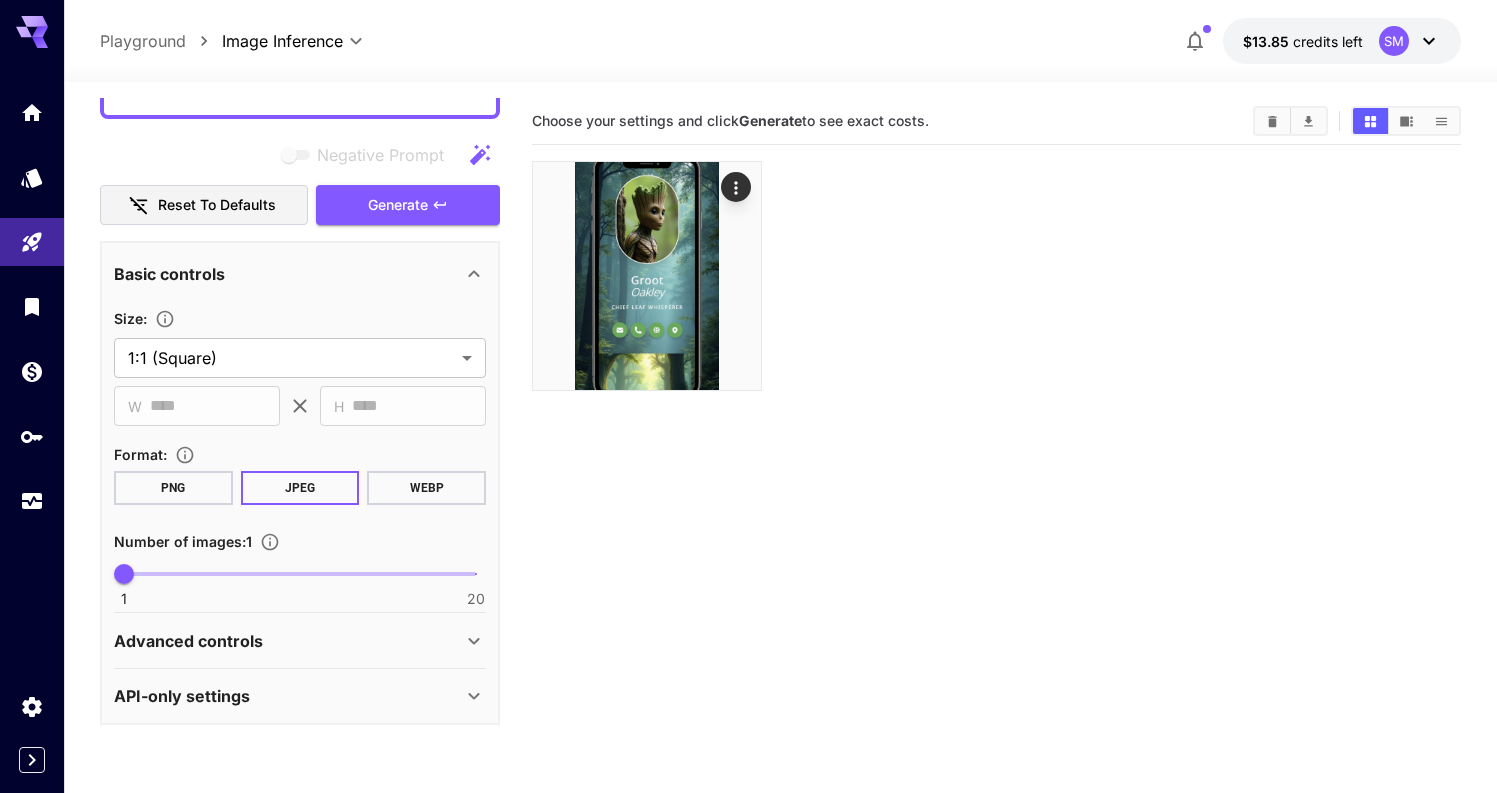 scroll, scrollTop: 225, scrollLeft: 0, axis: vertical 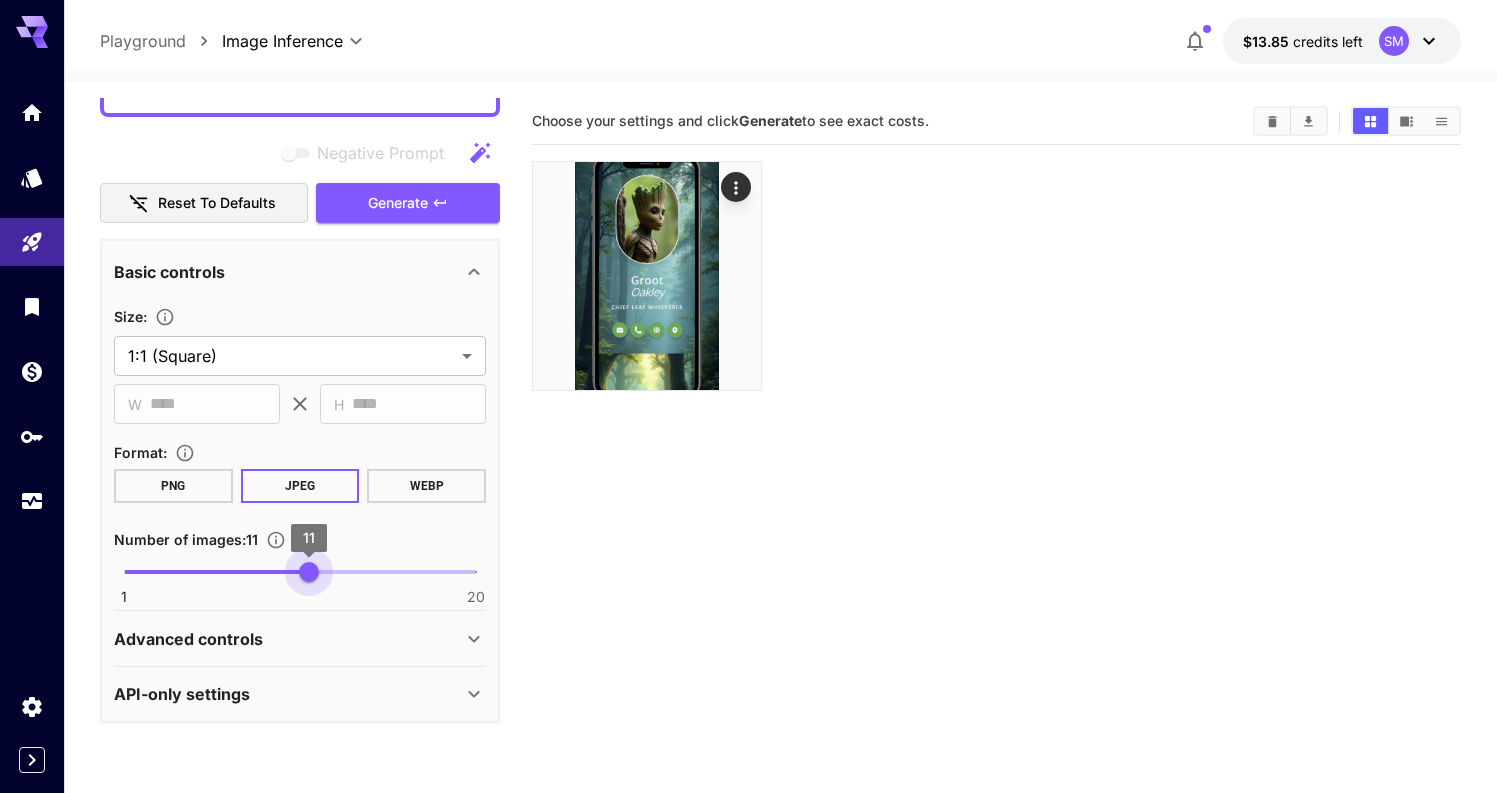 click on "1 20 11" at bounding box center [300, 572] 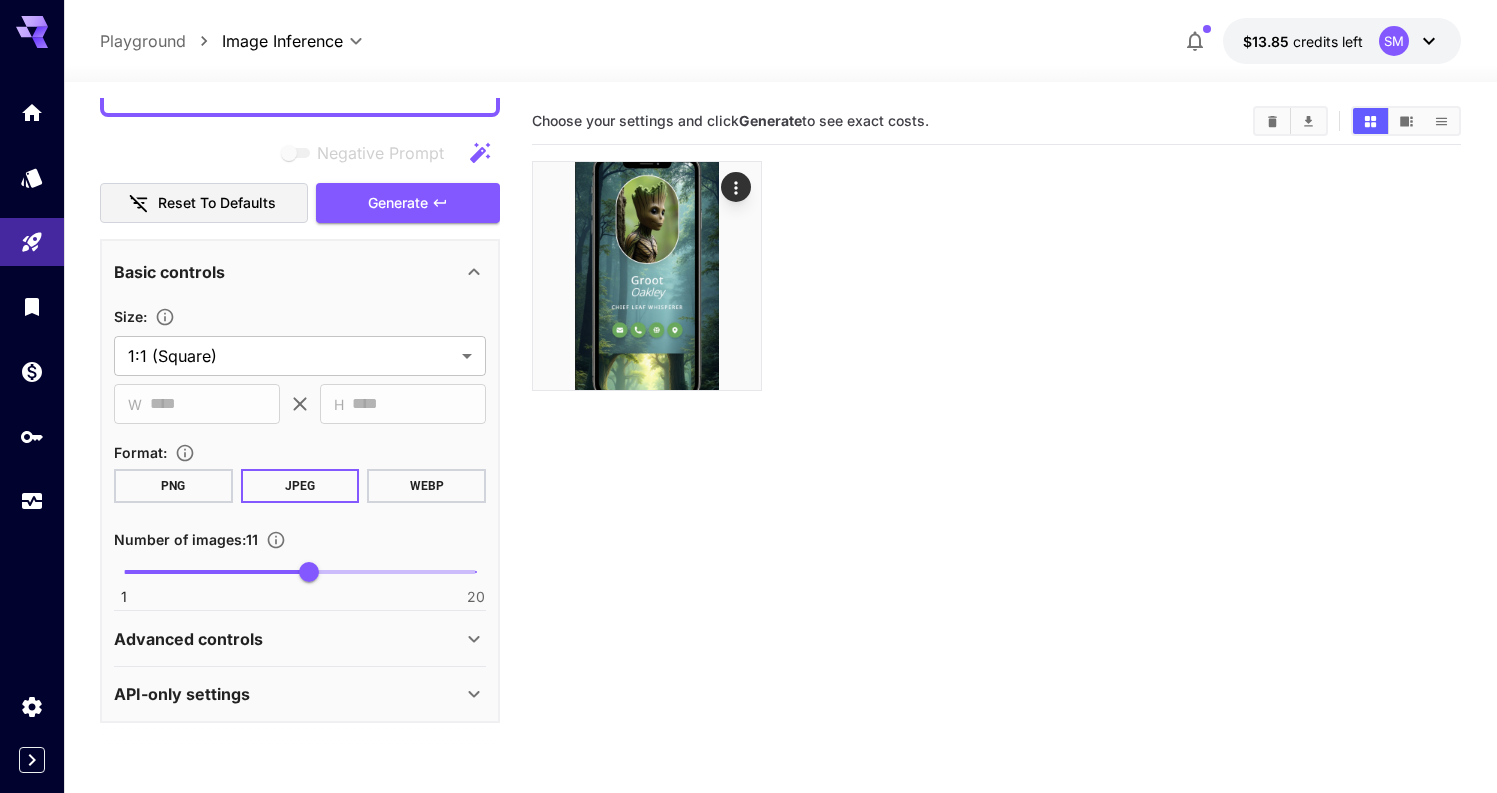 click on "1 20 11" at bounding box center (300, 572) 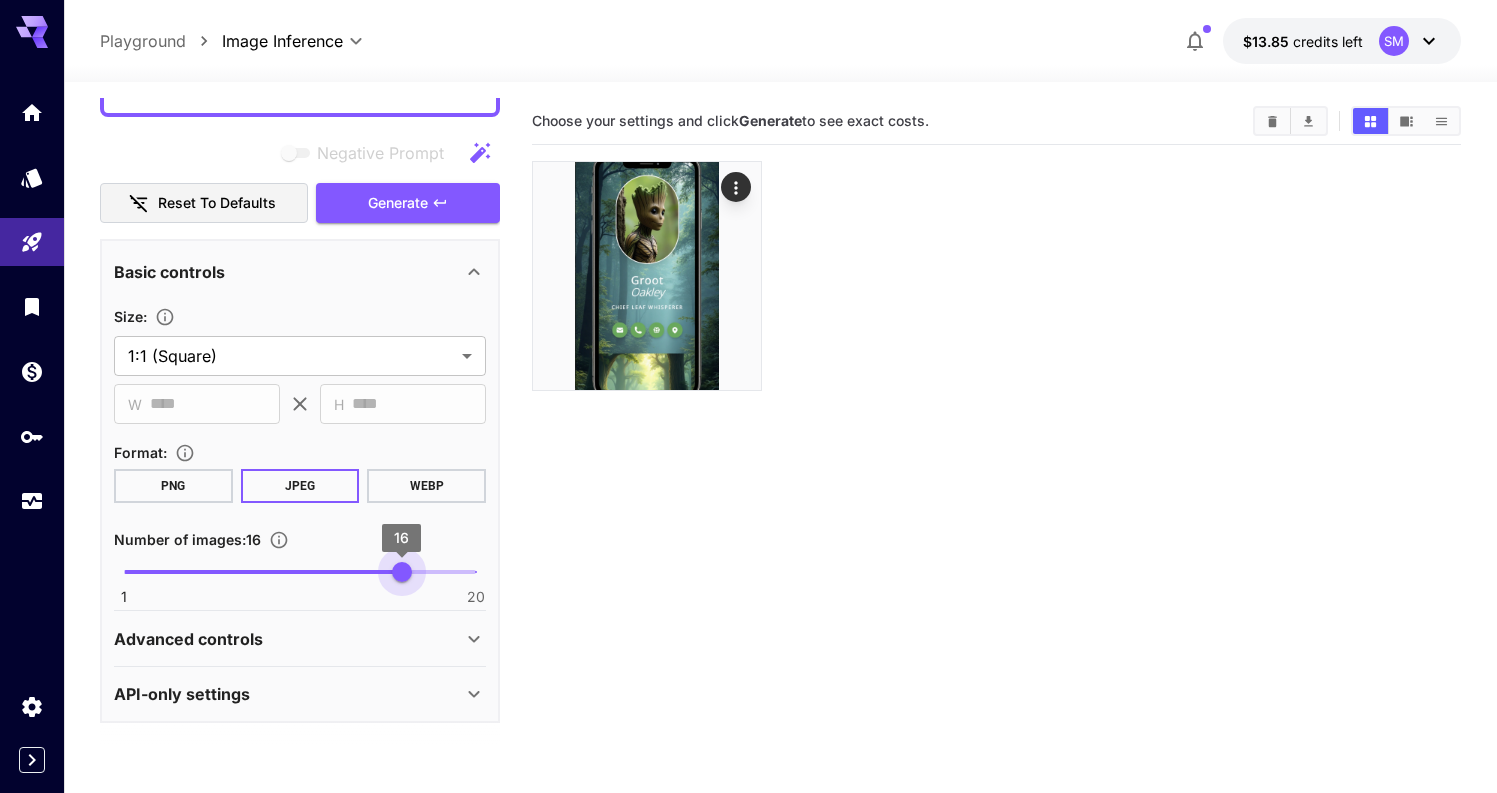 click on "1 20 16" at bounding box center [300, 572] 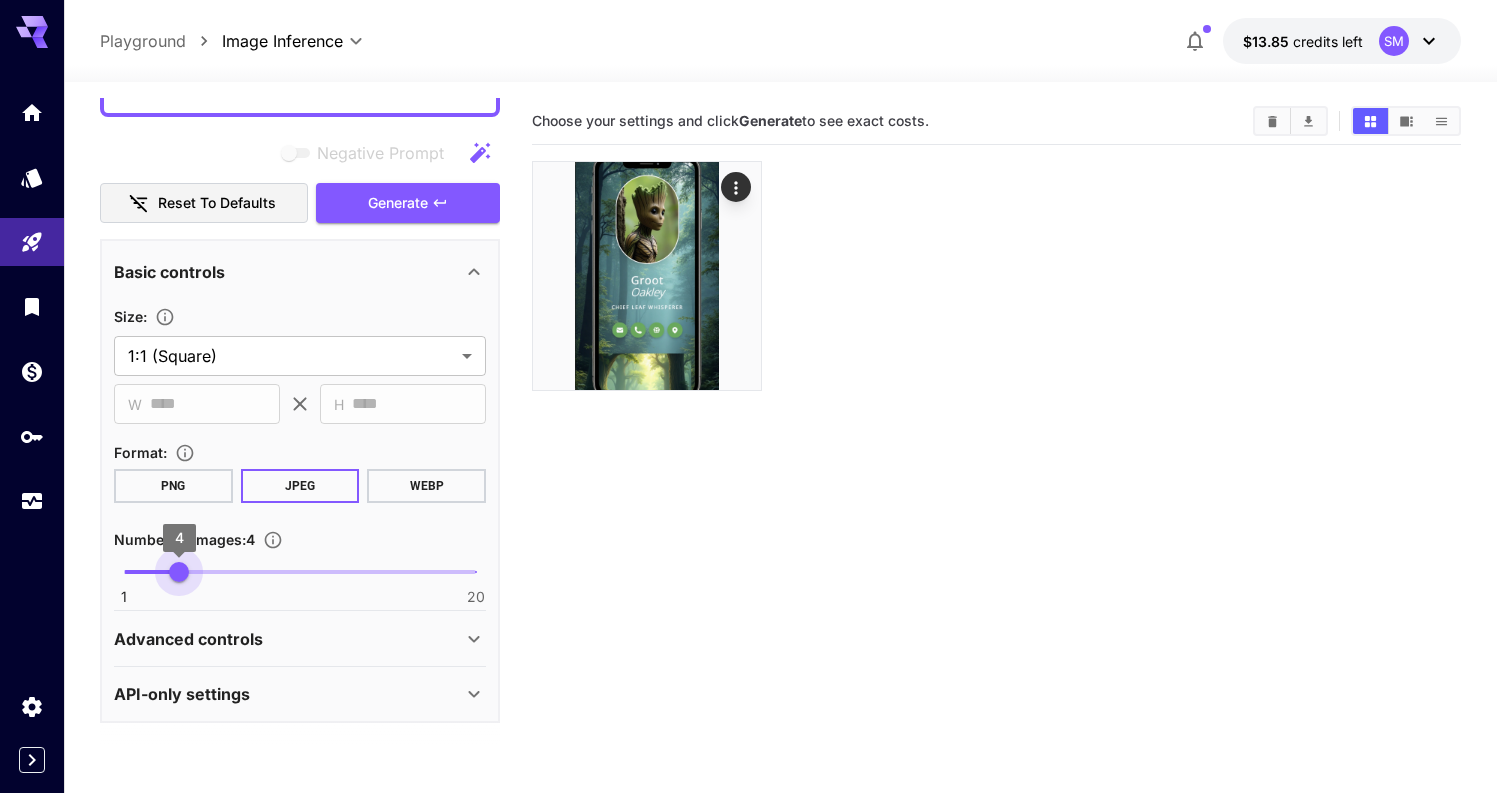 type on "*" 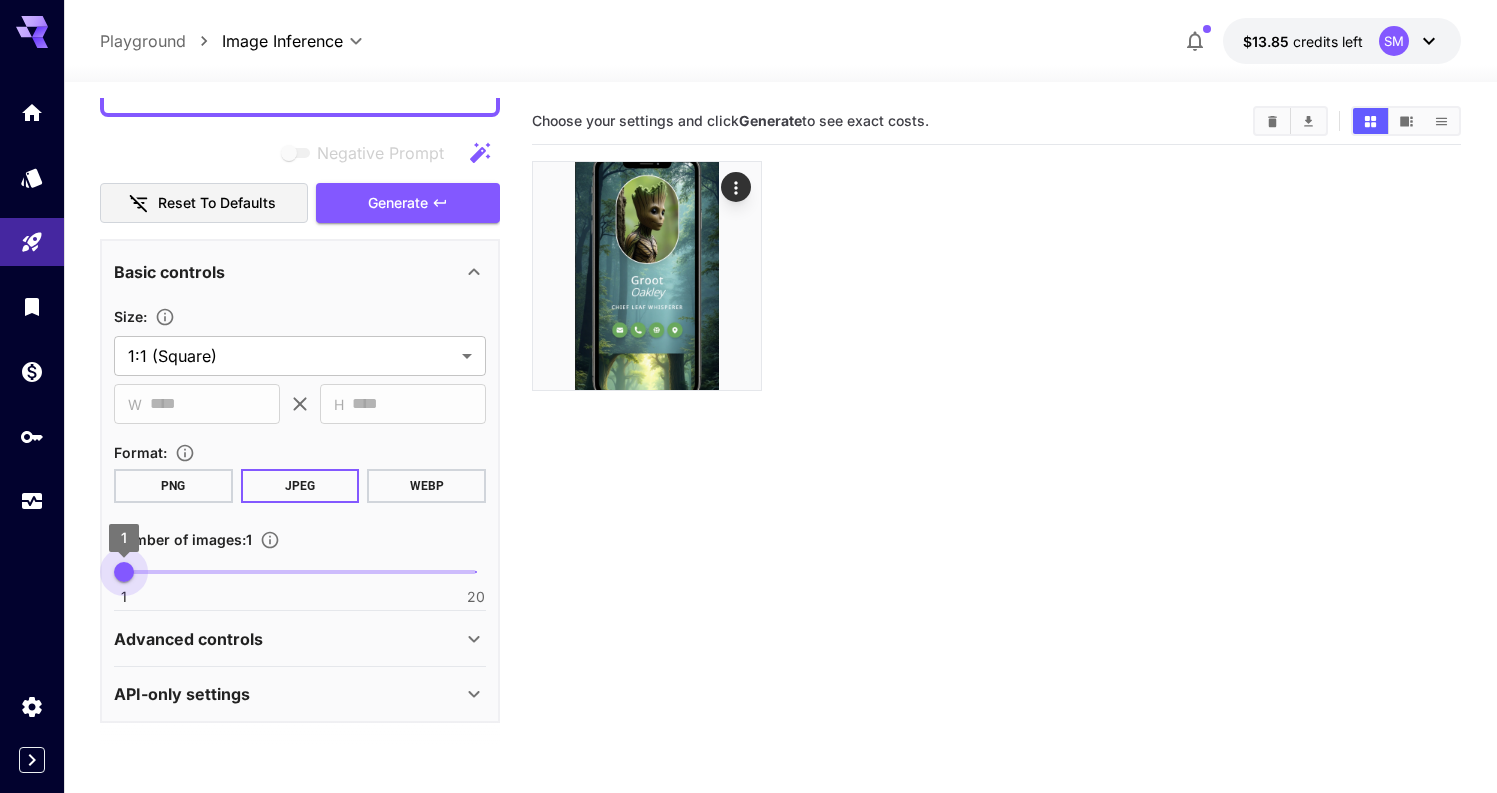 drag, startPoint x: 346, startPoint y: 573, endPoint x: 114, endPoint y: 576, distance: 232.0194 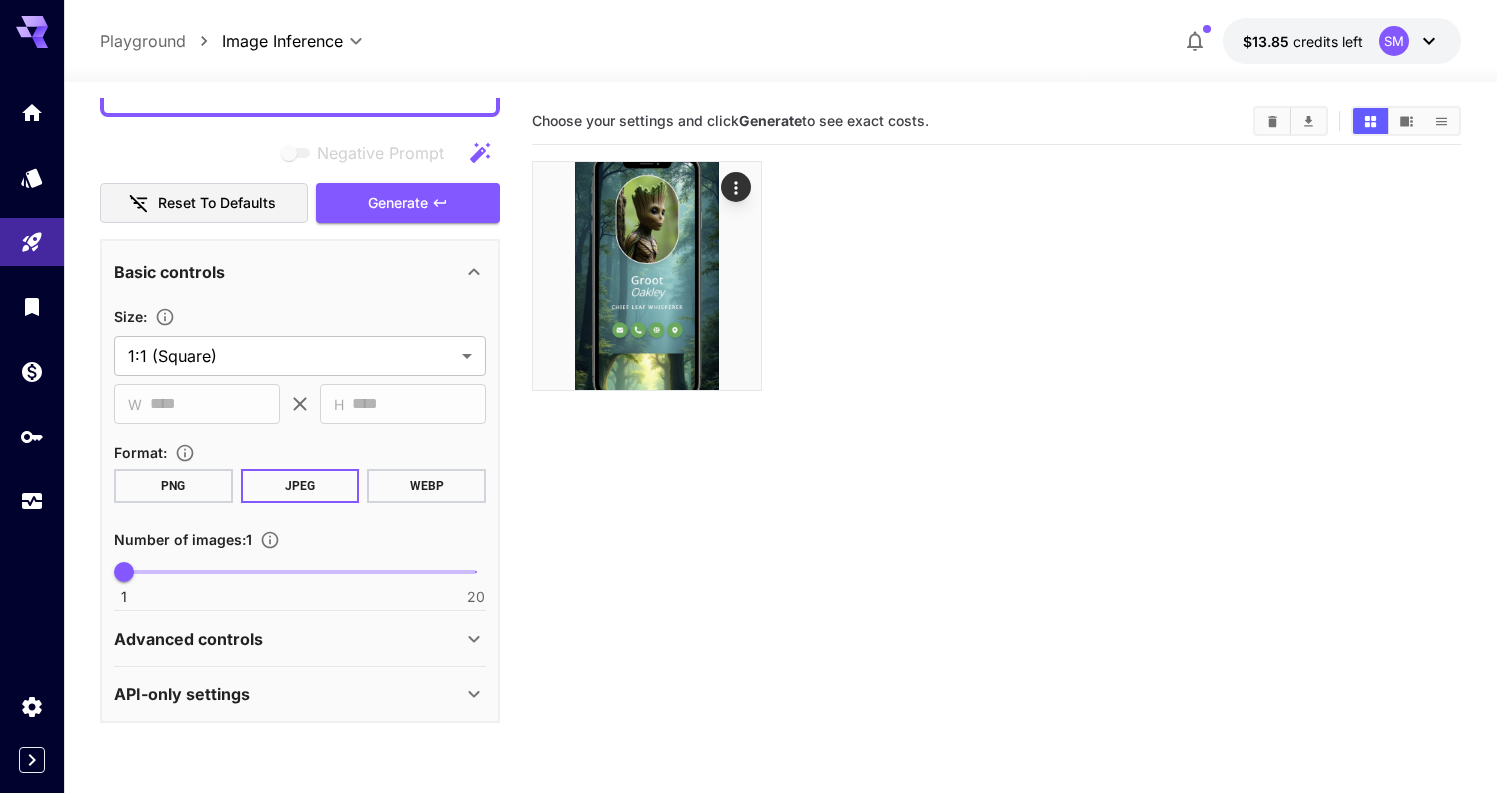 scroll, scrollTop: 225, scrollLeft: 0, axis: vertical 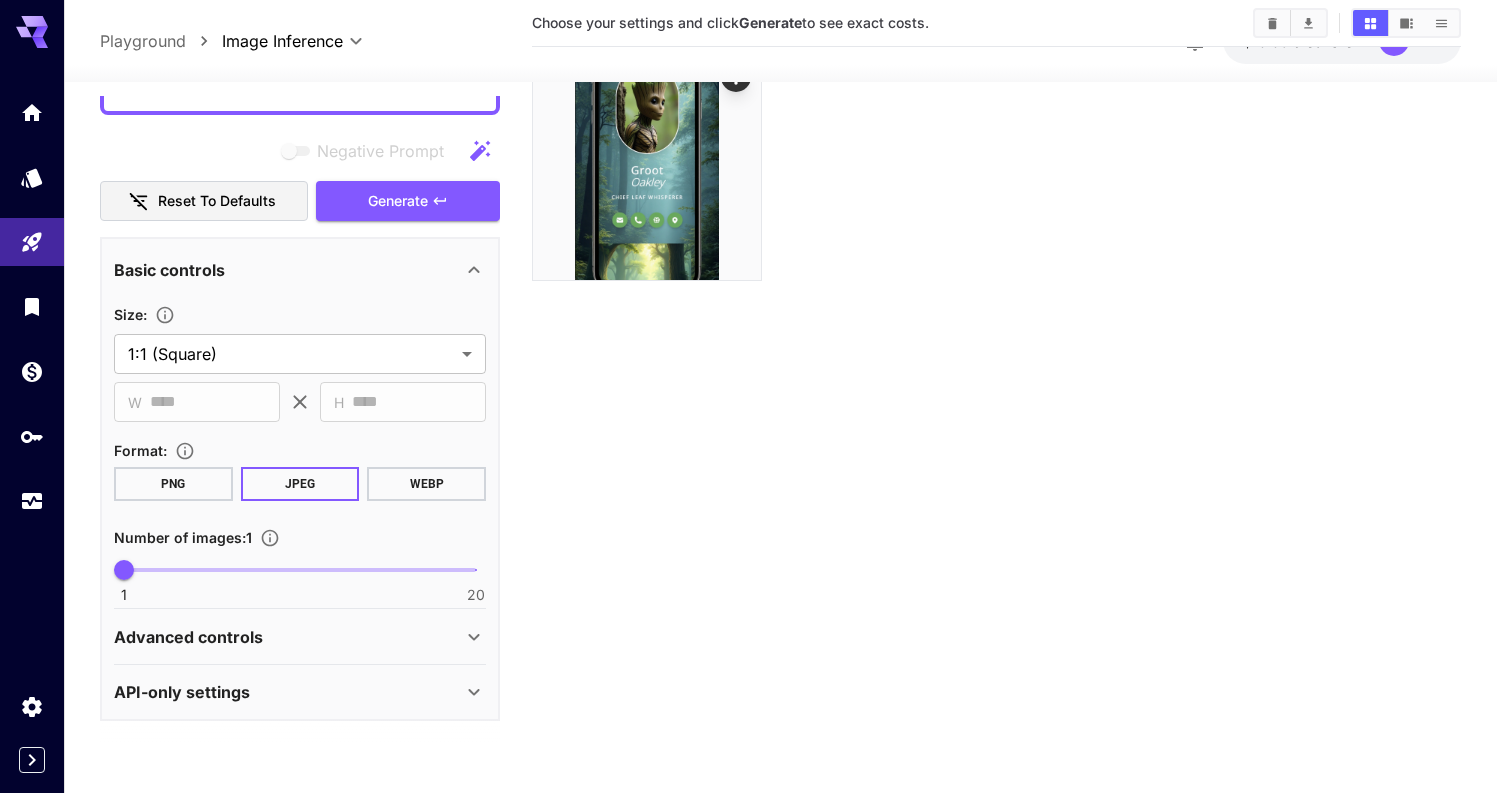 click on "PNG" at bounding box center (173, 484) 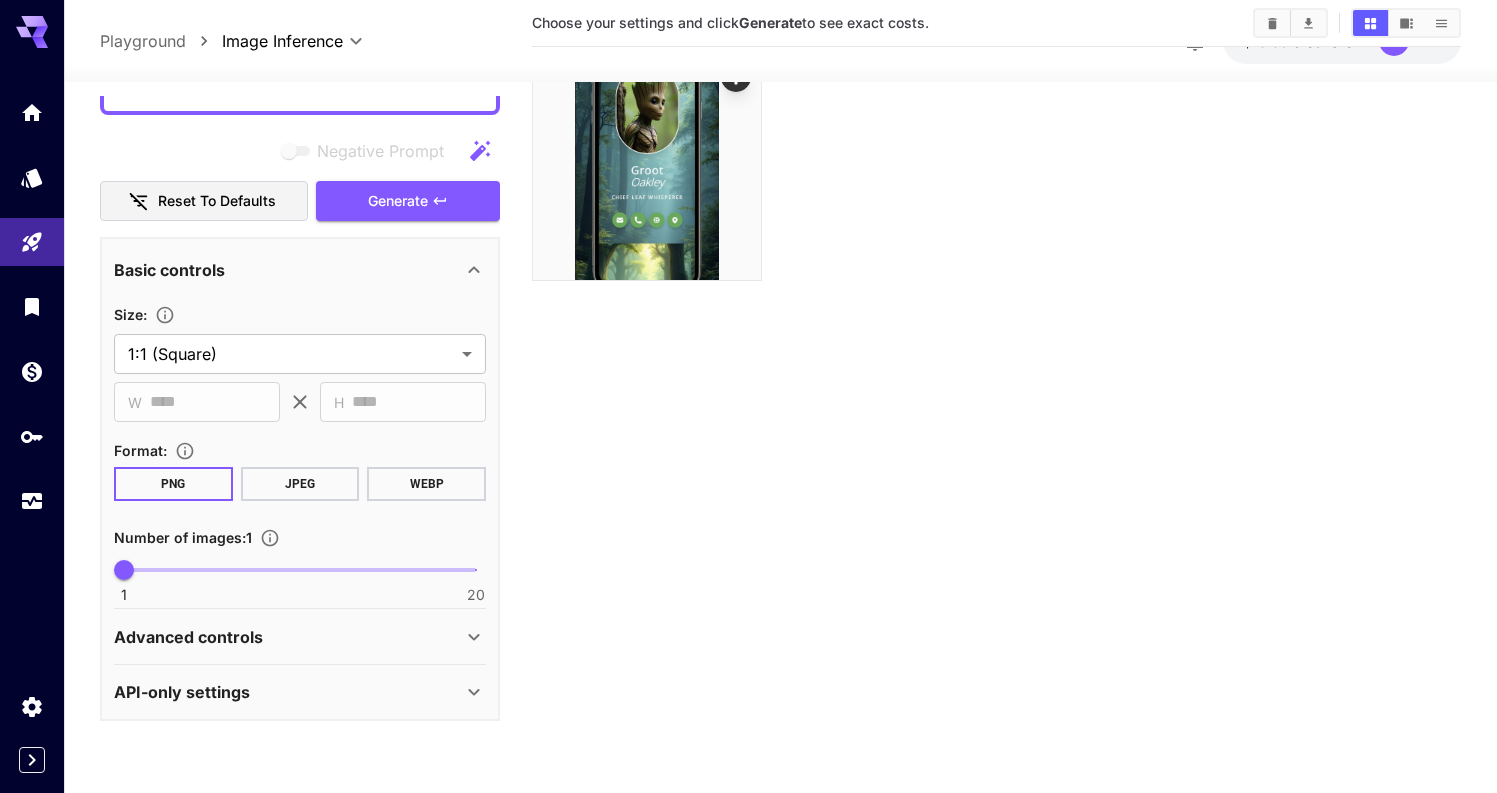 click on "JPEG" at bounding box center [300, 484] 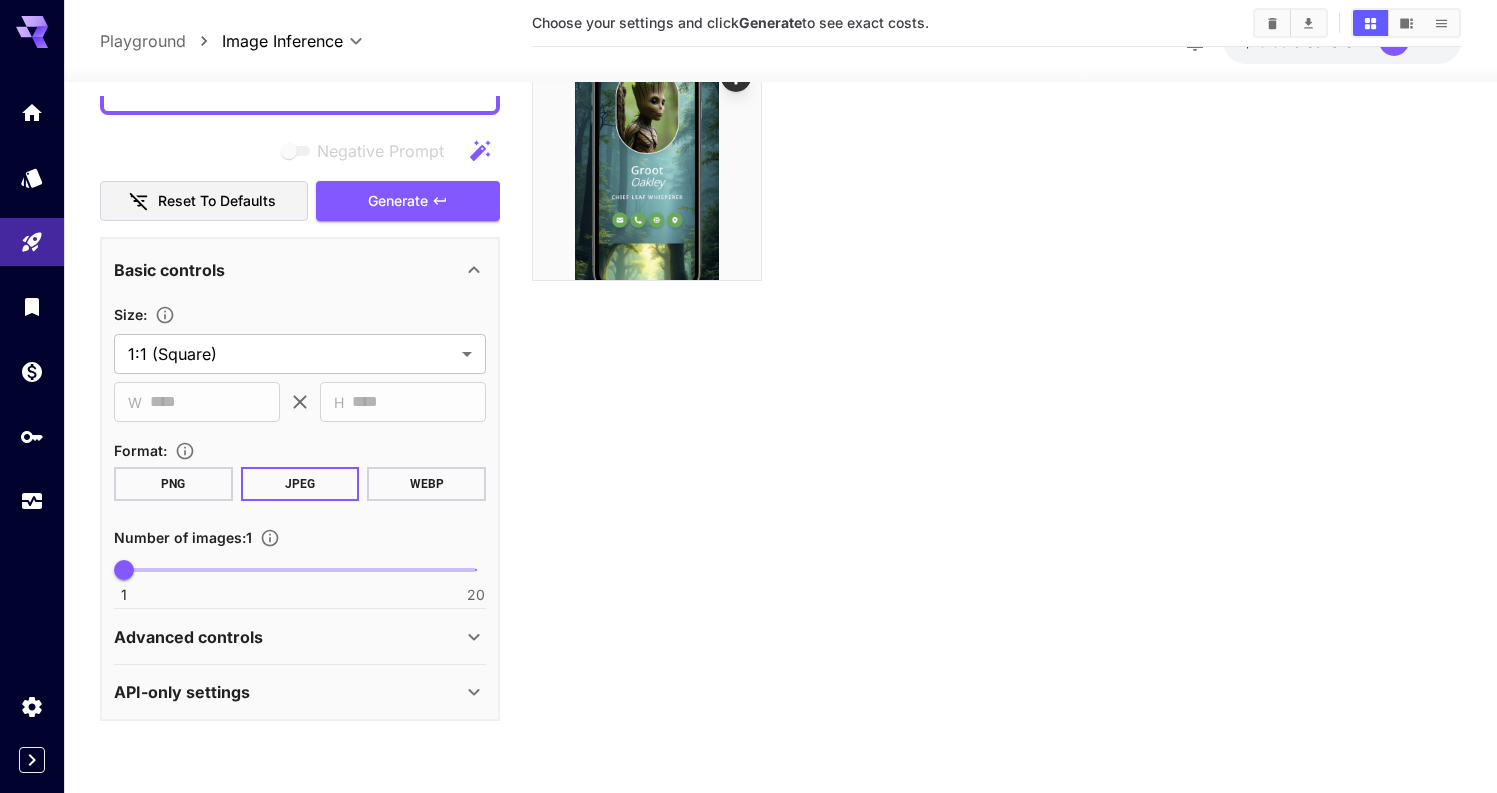 click on "PNG" at bounding box center (173, 484) 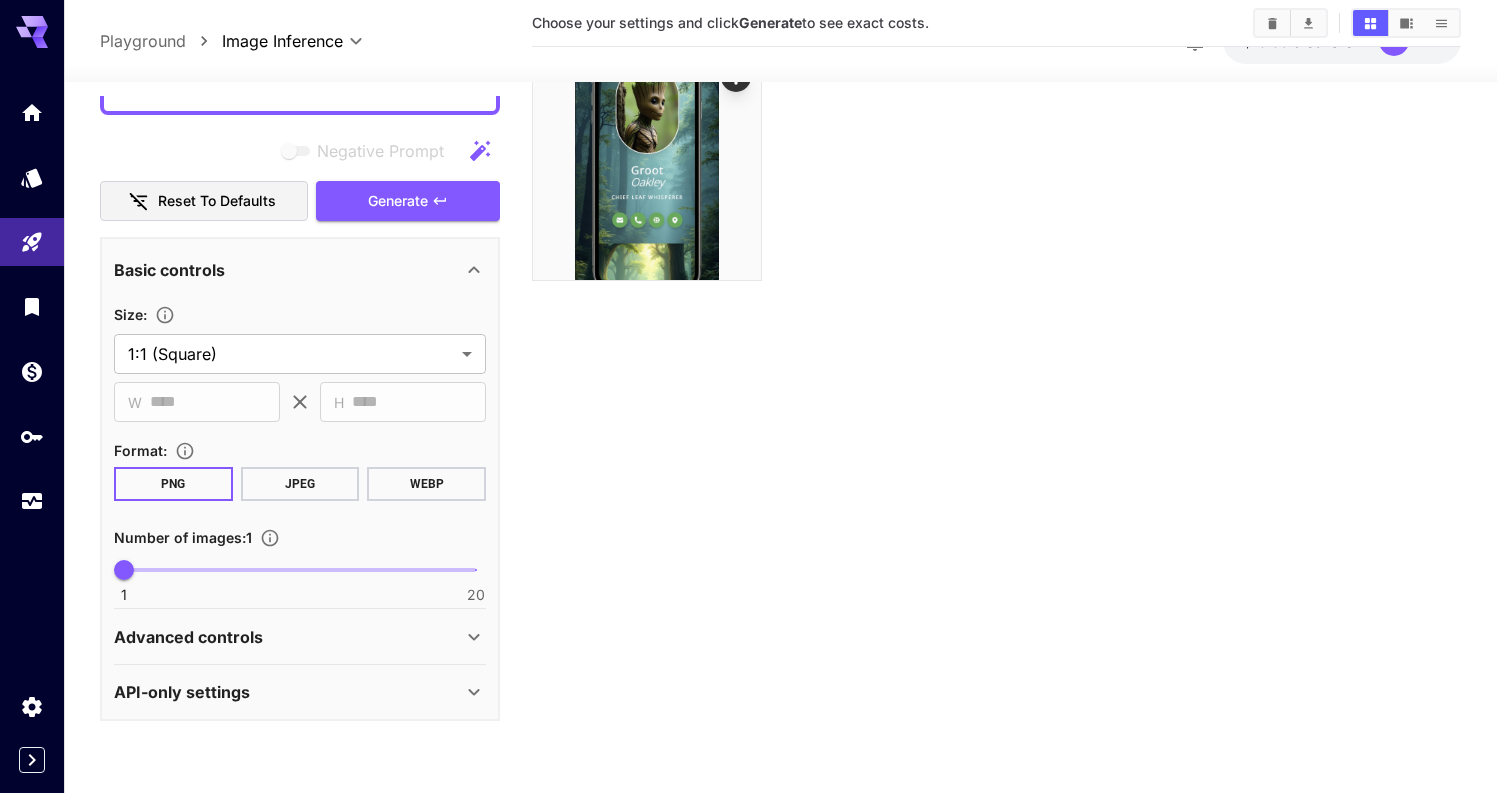 click on "JPEG" at bounding box center [300, 484] 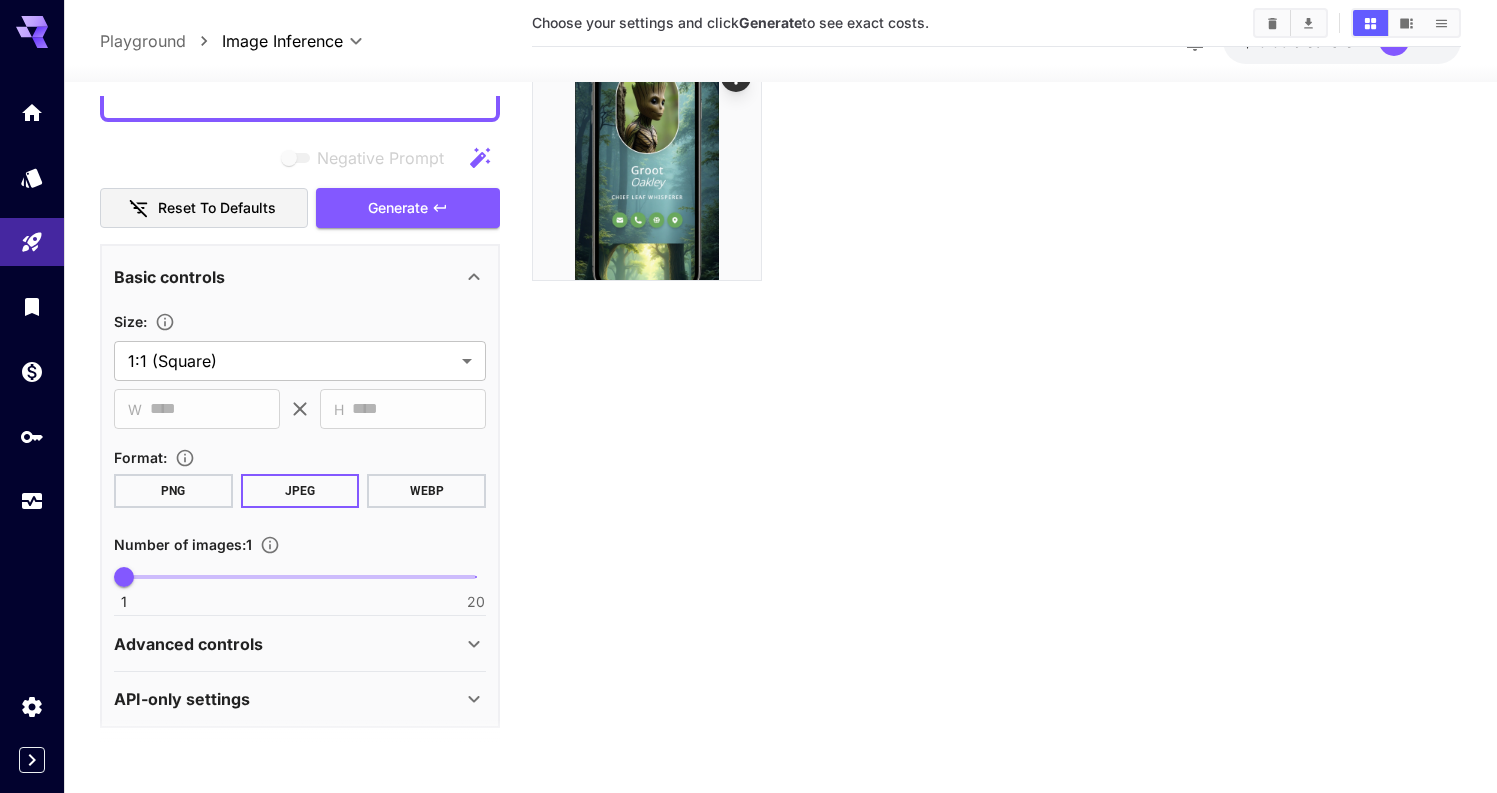scroll, scrollTop: 202, scrollLeft: 0, axis: vertical 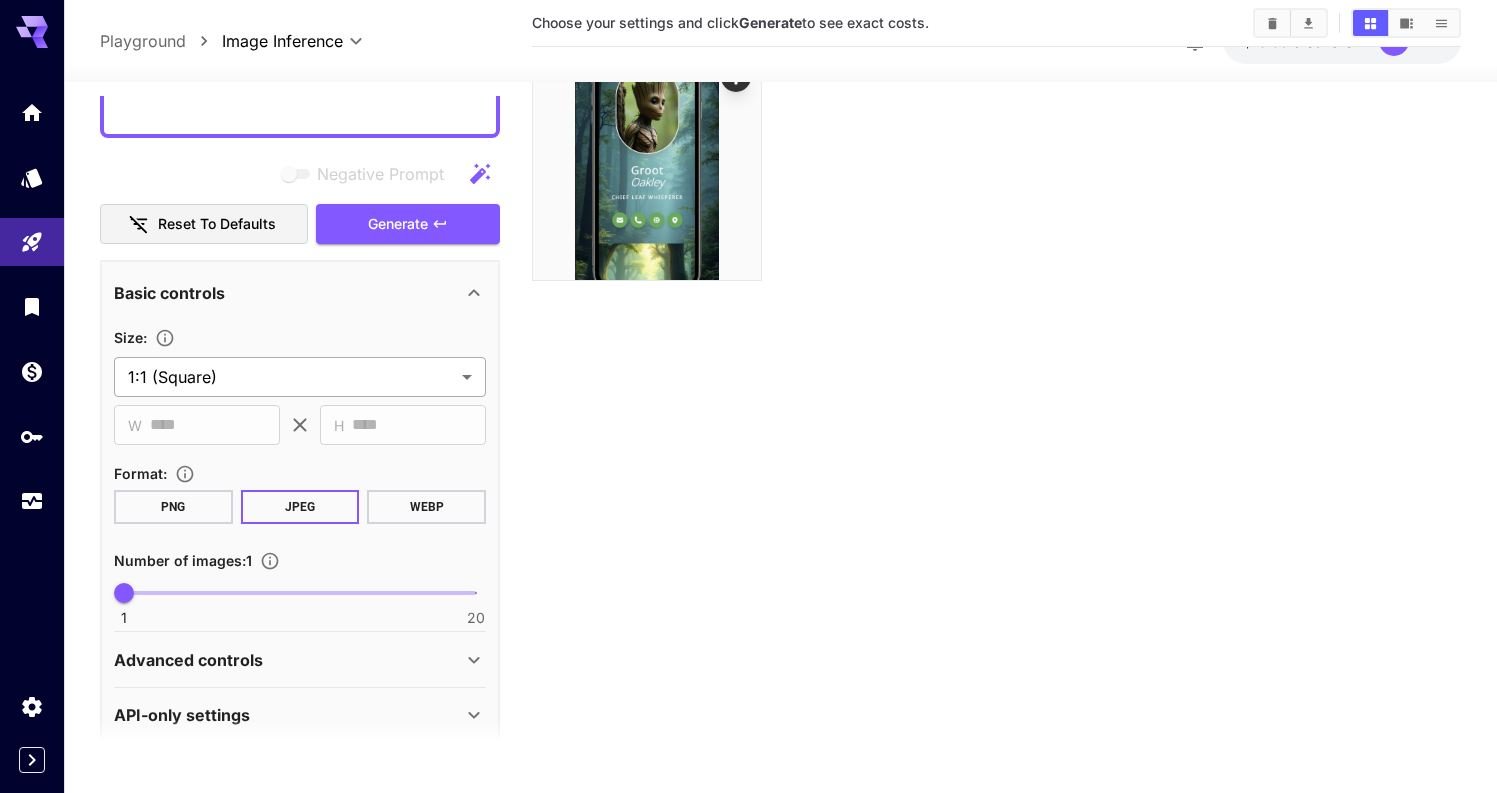 click on "**********" at bounding box center [748, 365] 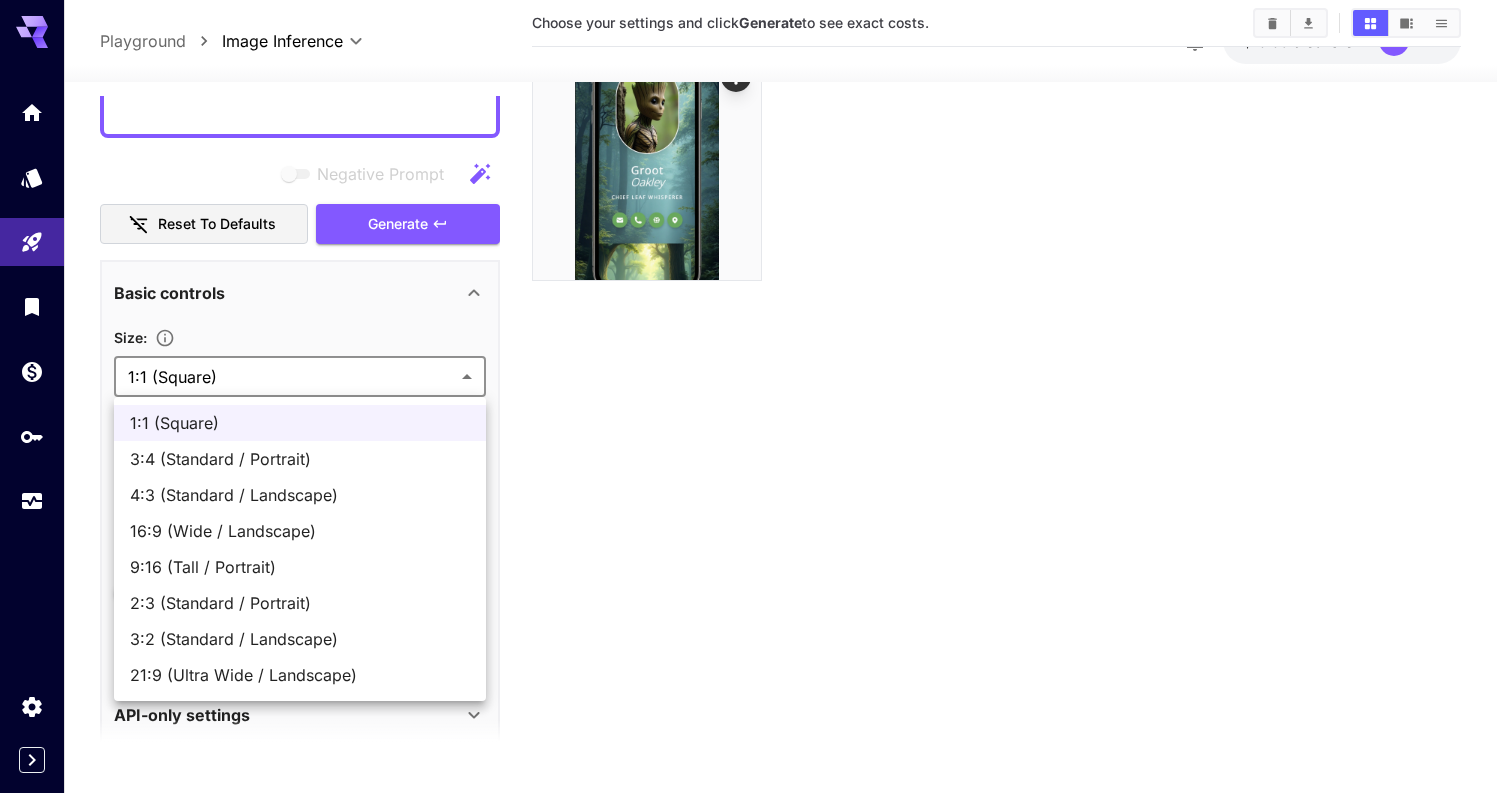 type 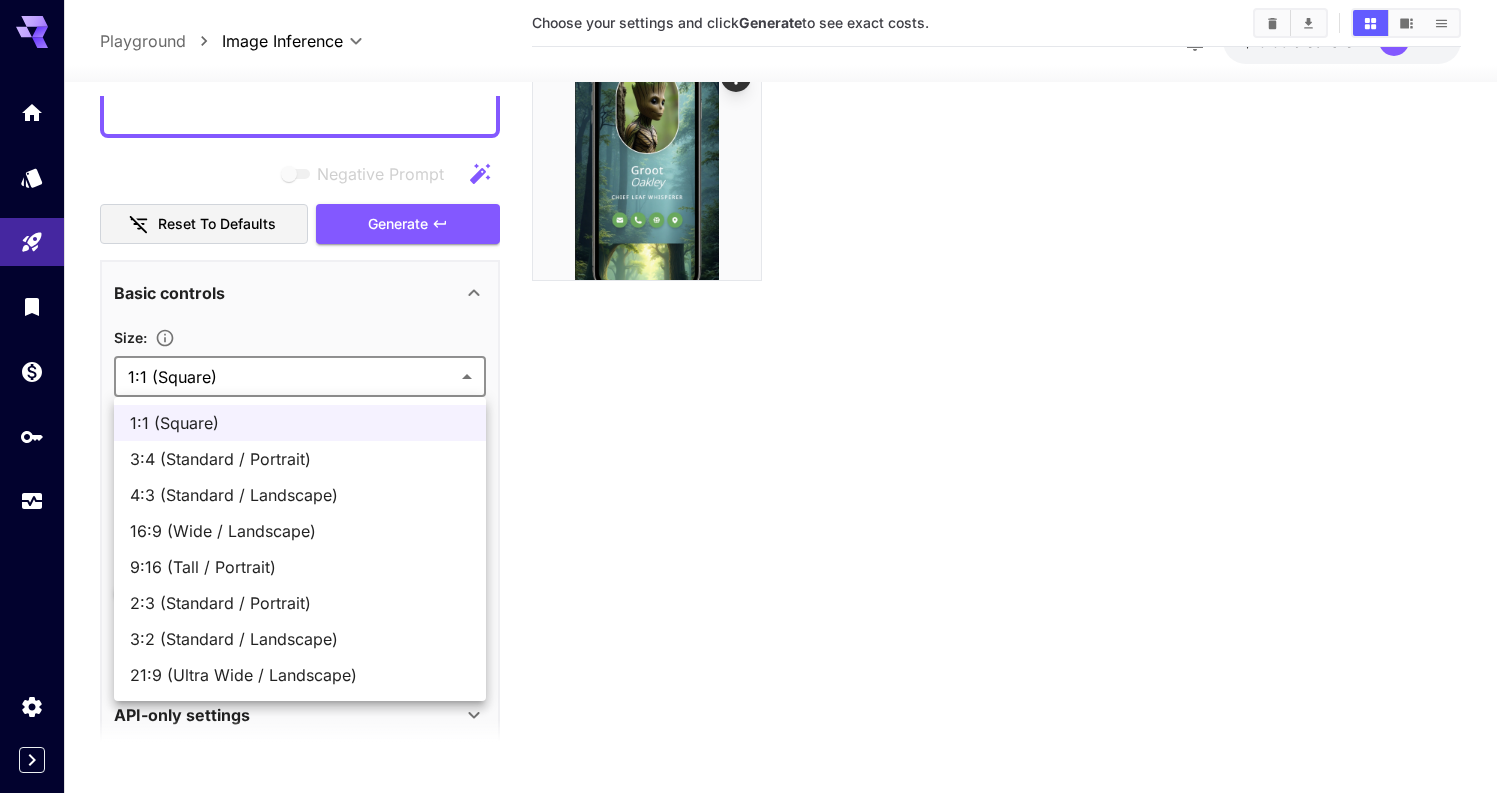 click at bounding box center (756, 396) 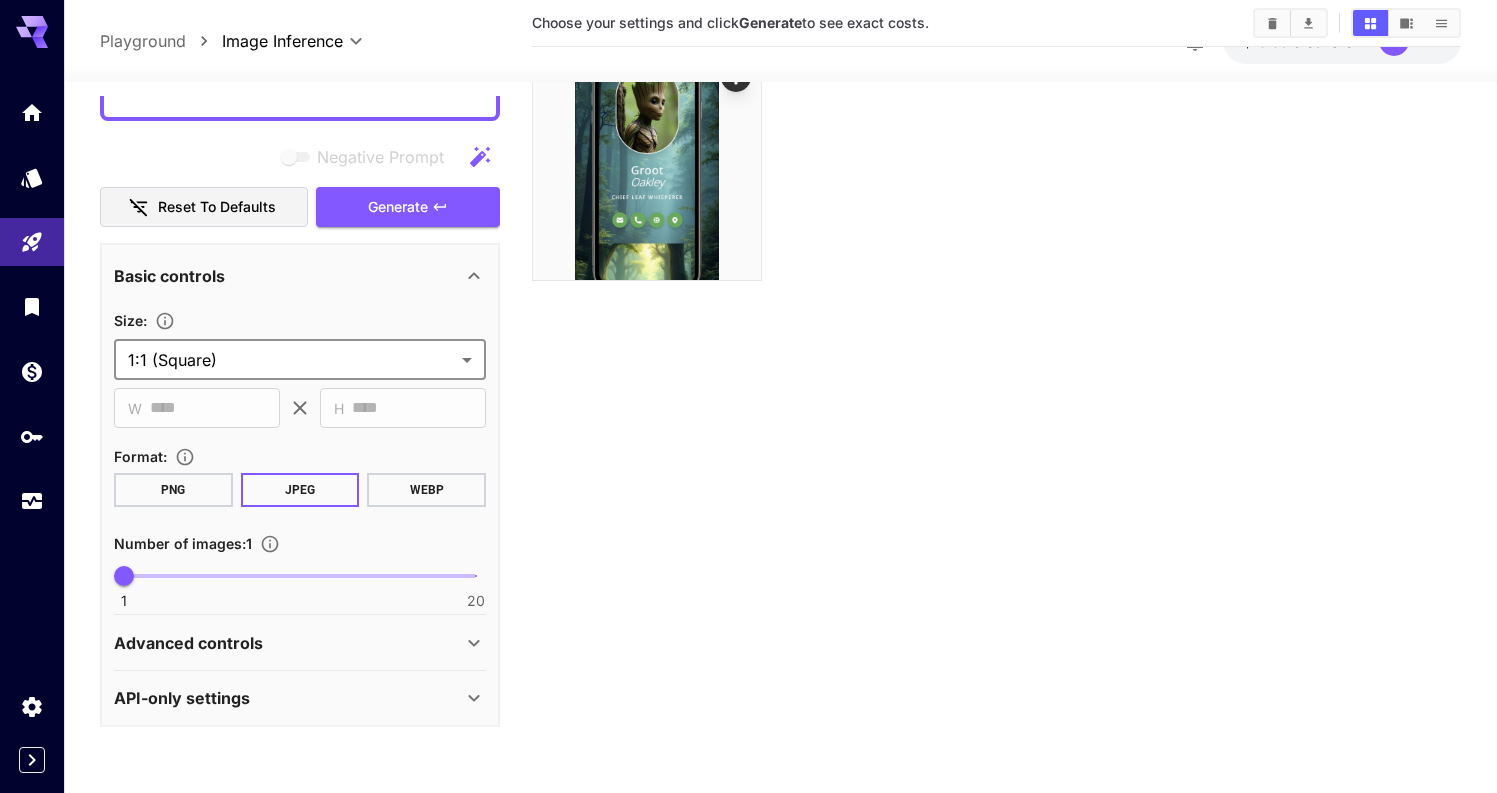 scroll, scrollTop: 225, scrollLeft: 0, axis: vertical 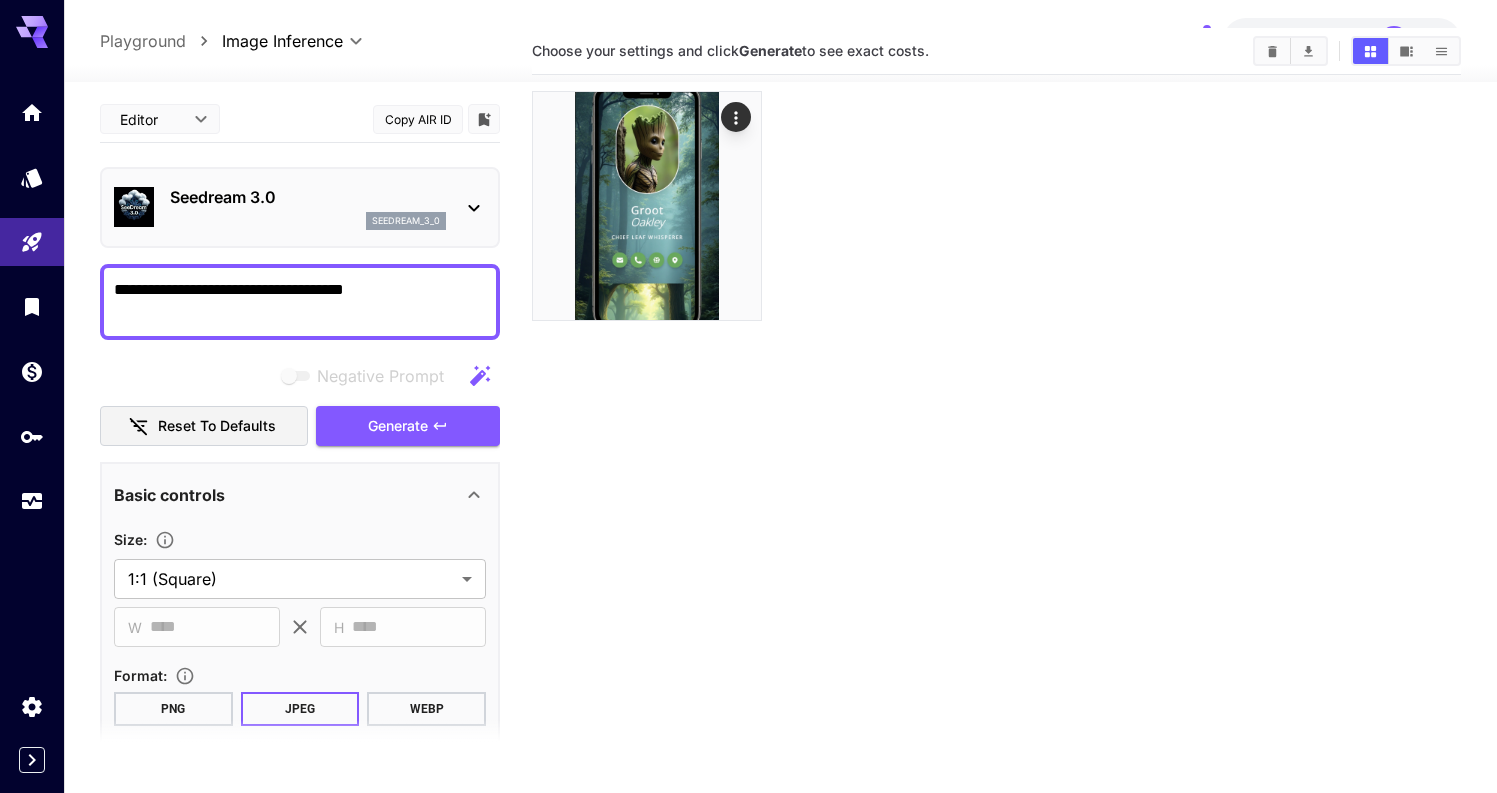 click on "Choose your settings and click  Generate  to see exact costs." at bounding box center [996, 424] 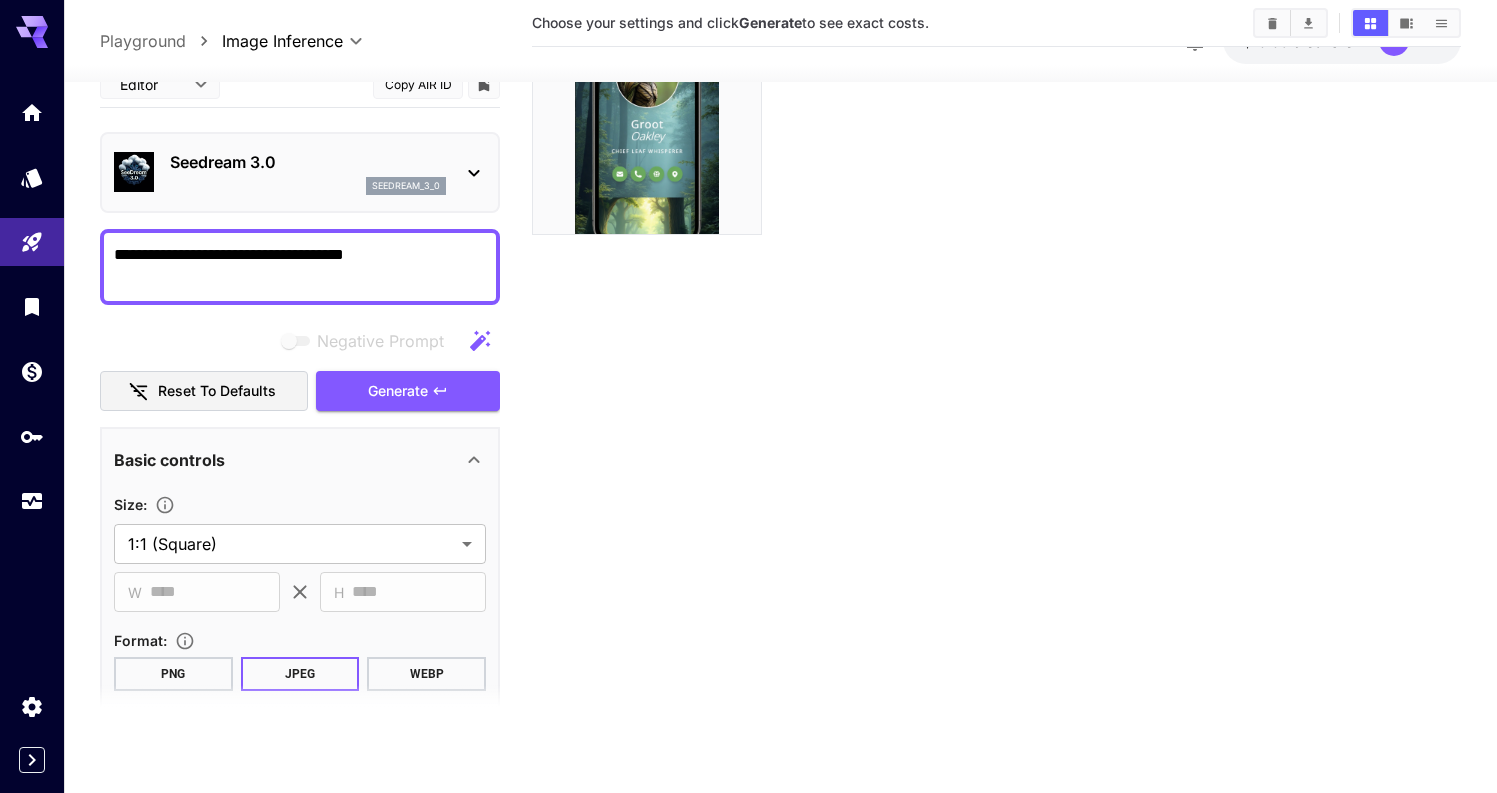 scroll, scrollTop: 158, scrollLeft: 0, axis: vertical 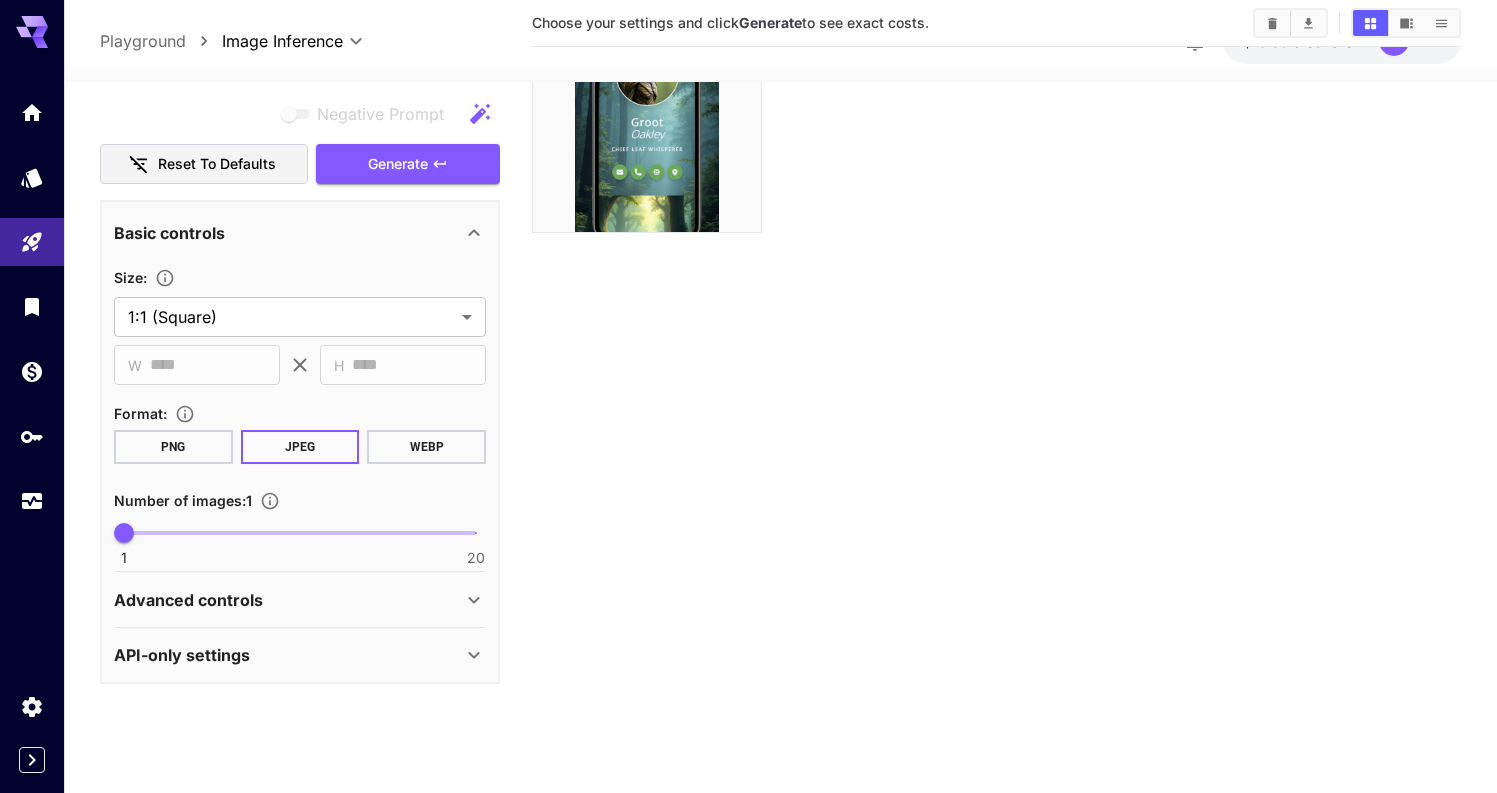 click on "Advanced controls" at bounding box center (288, 600) 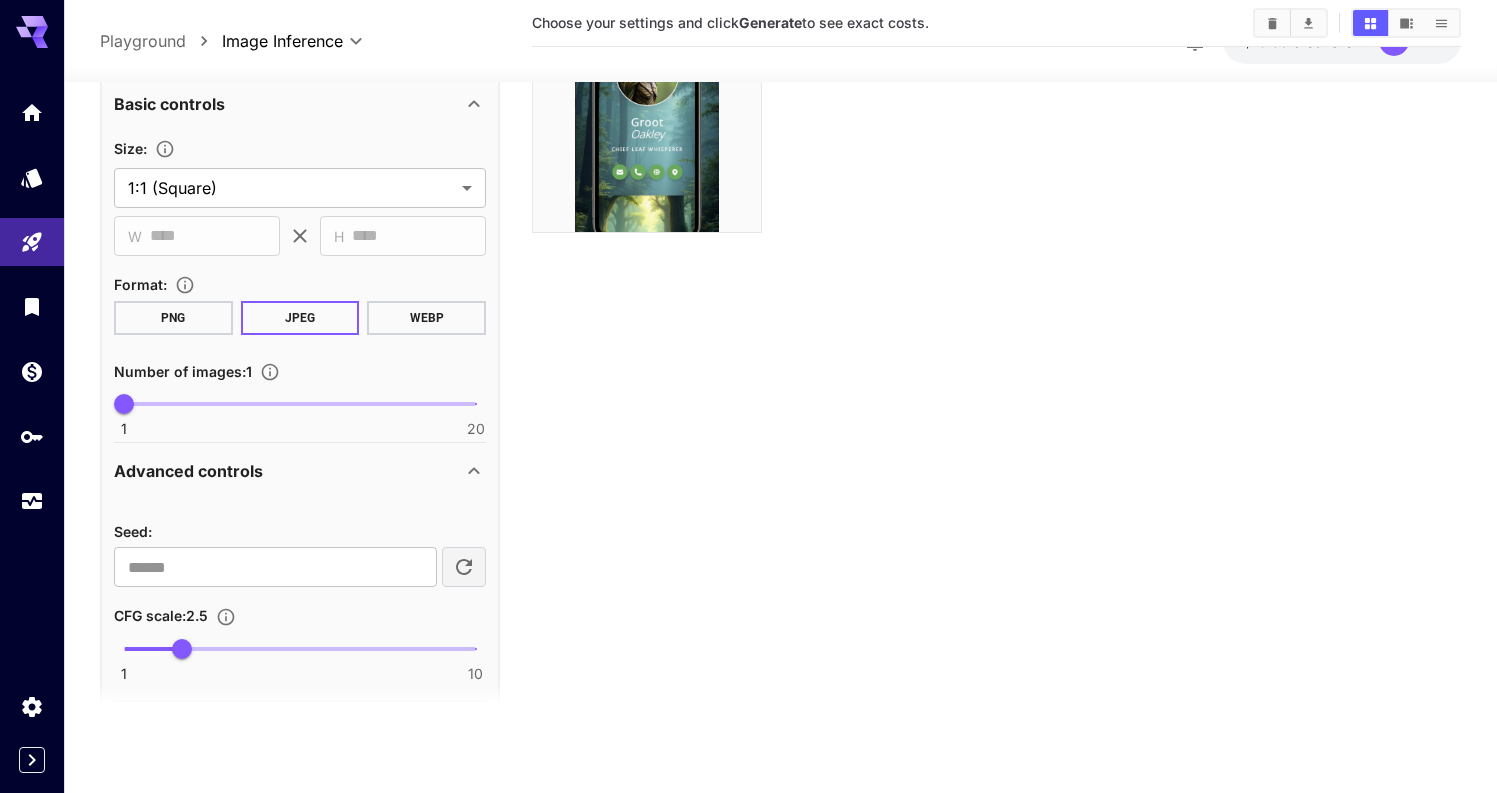 scroll, scrollTop: 427, scrollLeft: 0, axis: vertical 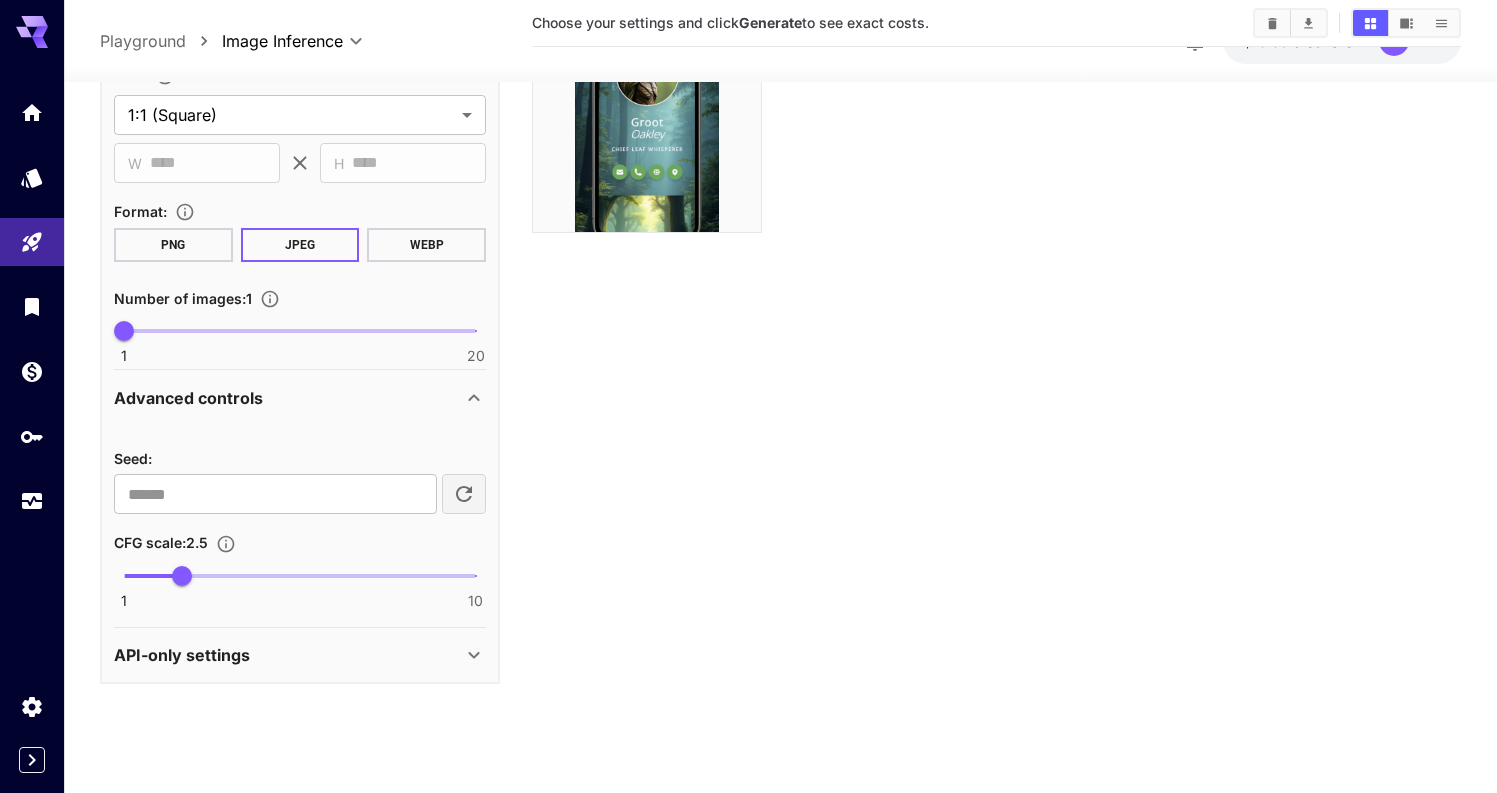 click on "1 20 1" at bounding box center [300, 339] 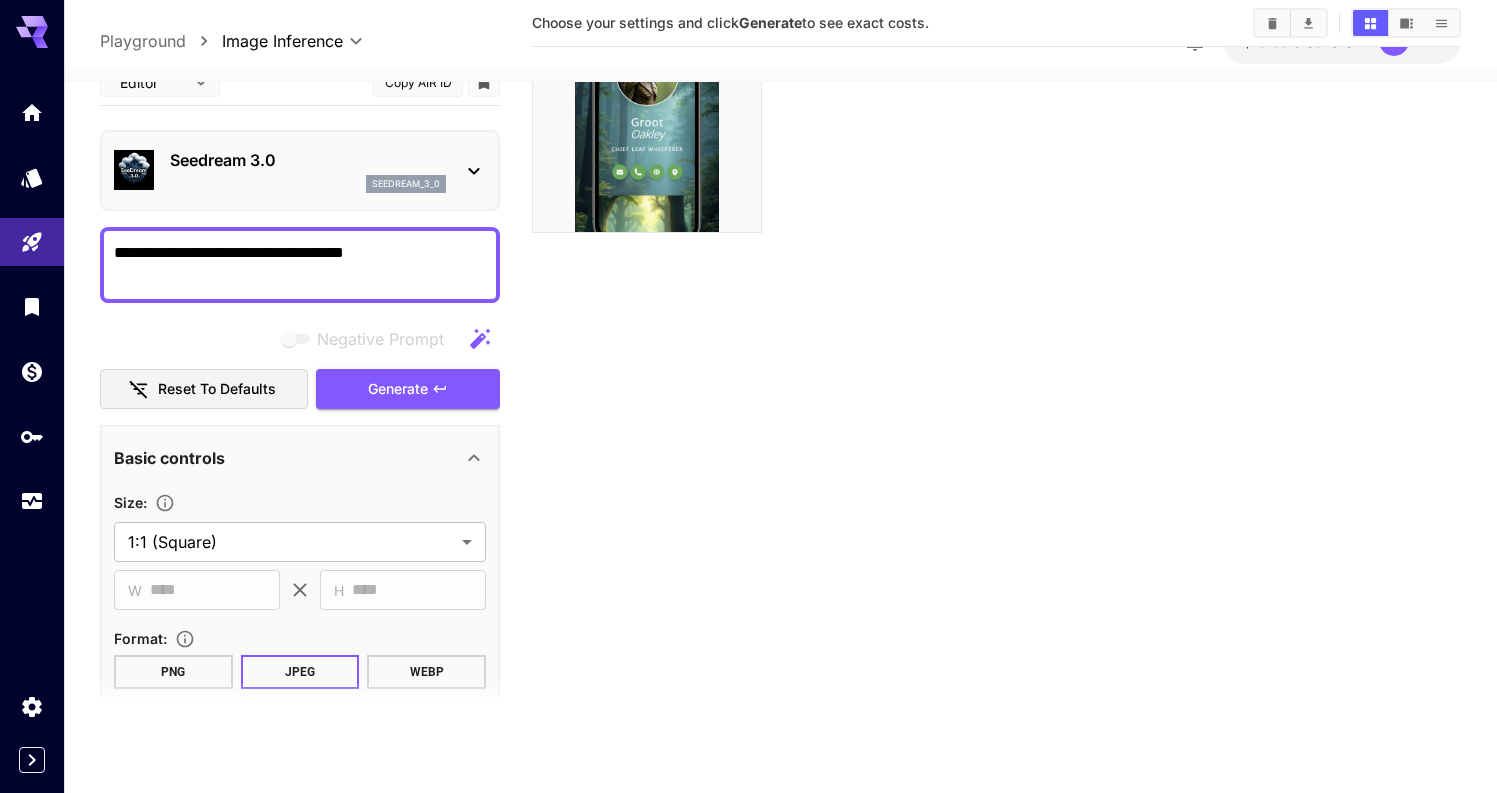 scroll, scrollTop: 0, scrollLeft: 0, axis: both 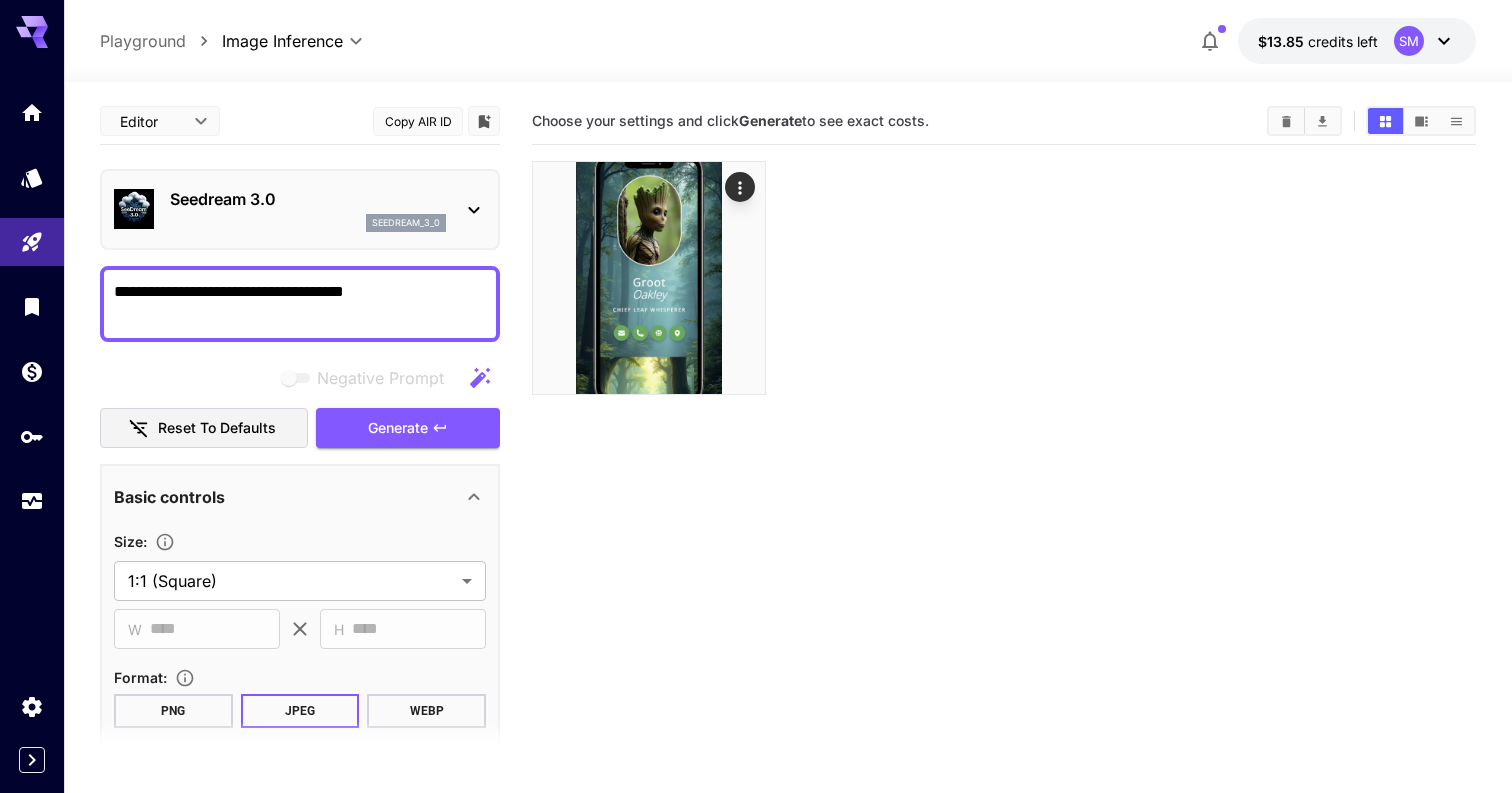 click on "**********" at bounding box center [756, 475] 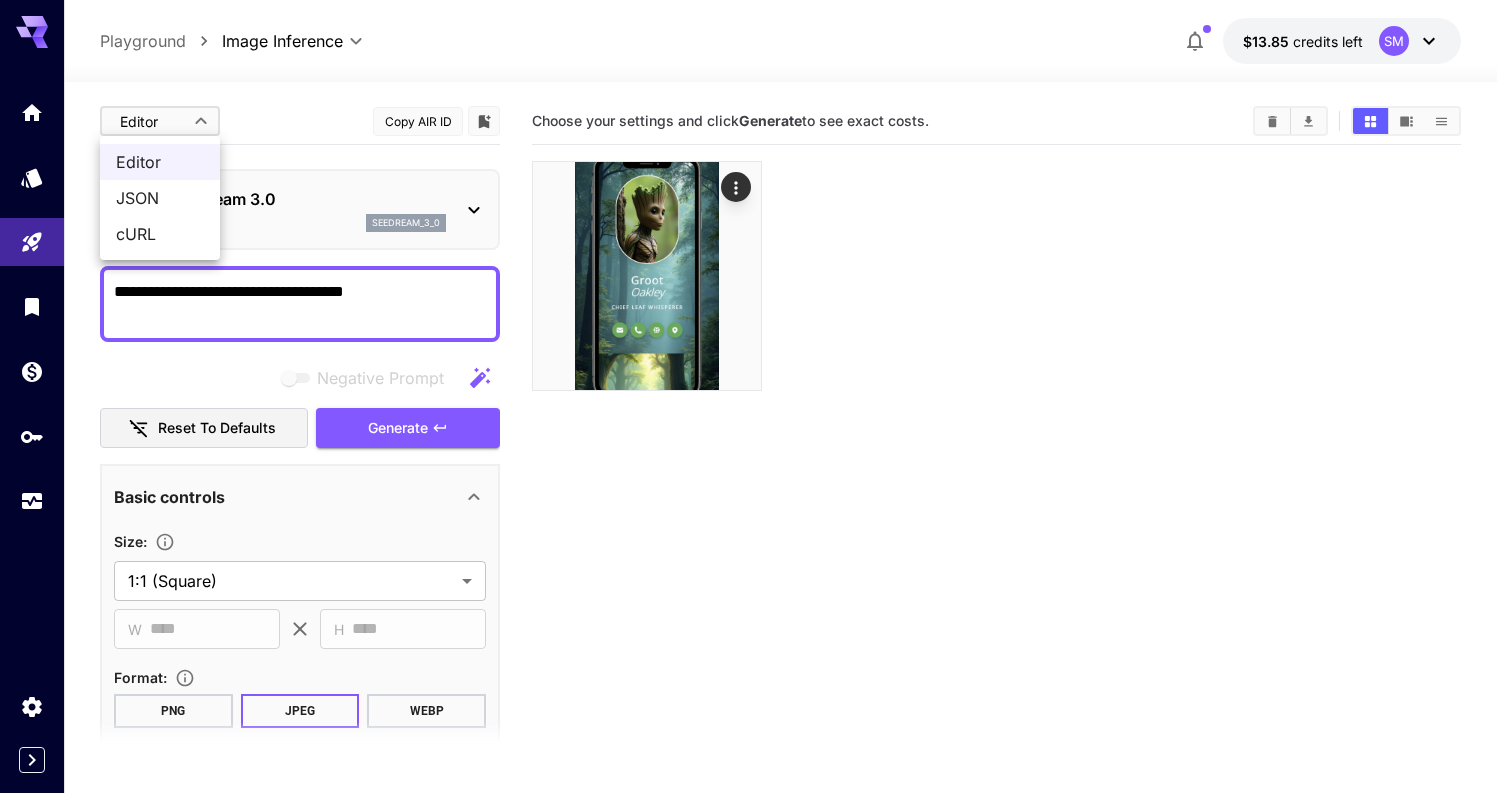 click on "JSON" at bounding box center (160, 198) 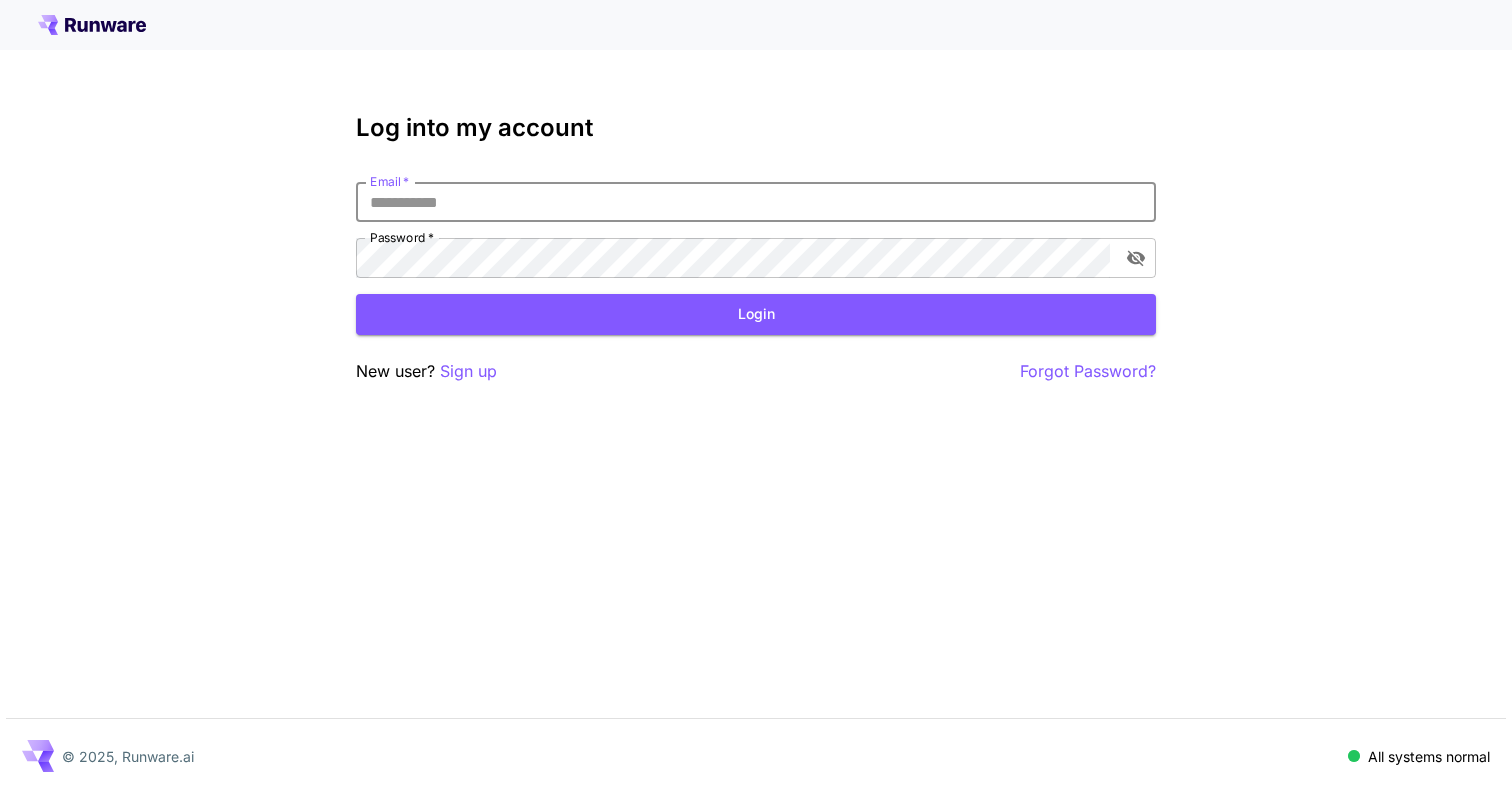 click on "Email   *" at bounding box center (756, 202) 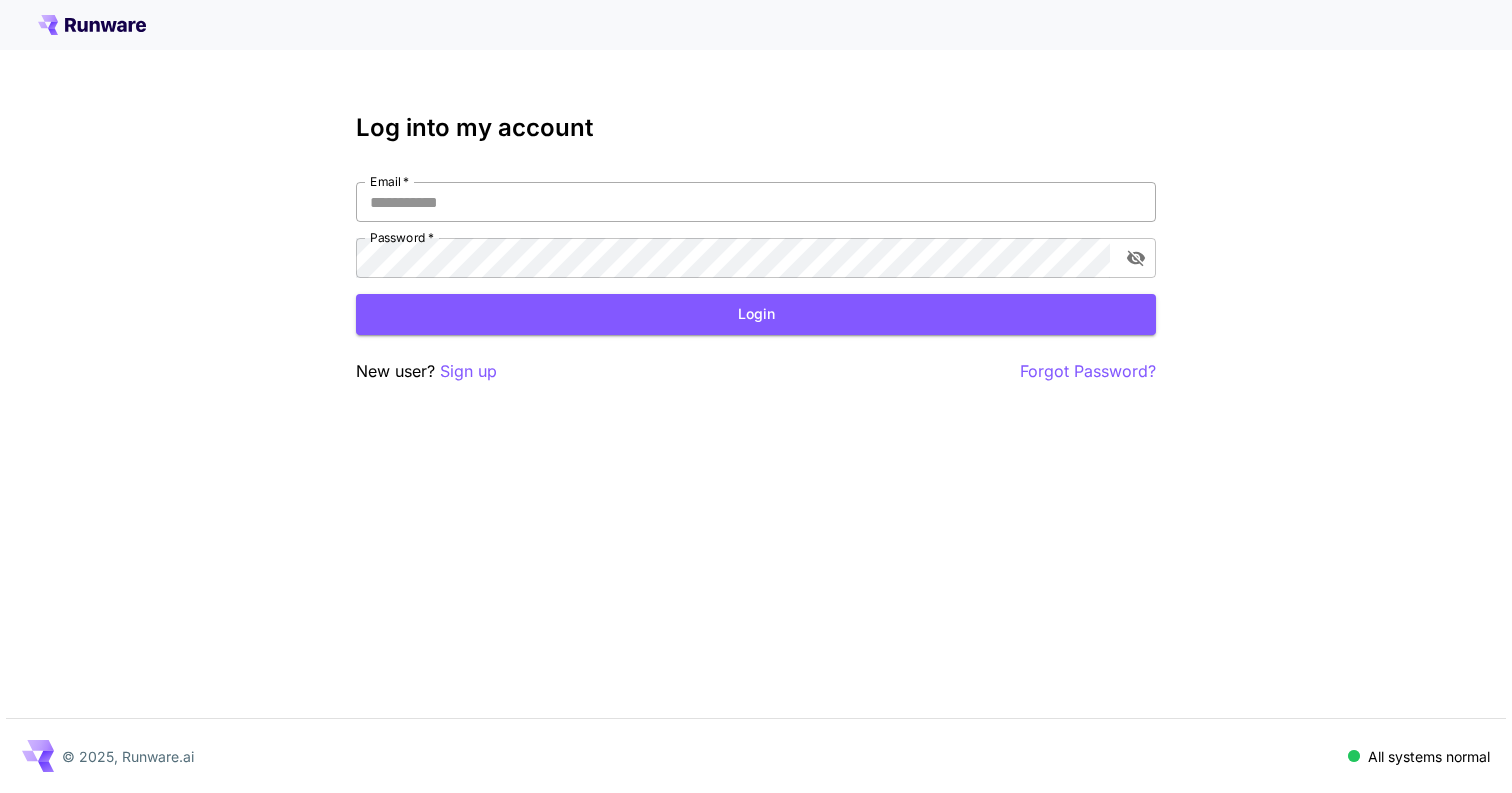 type on "**********" 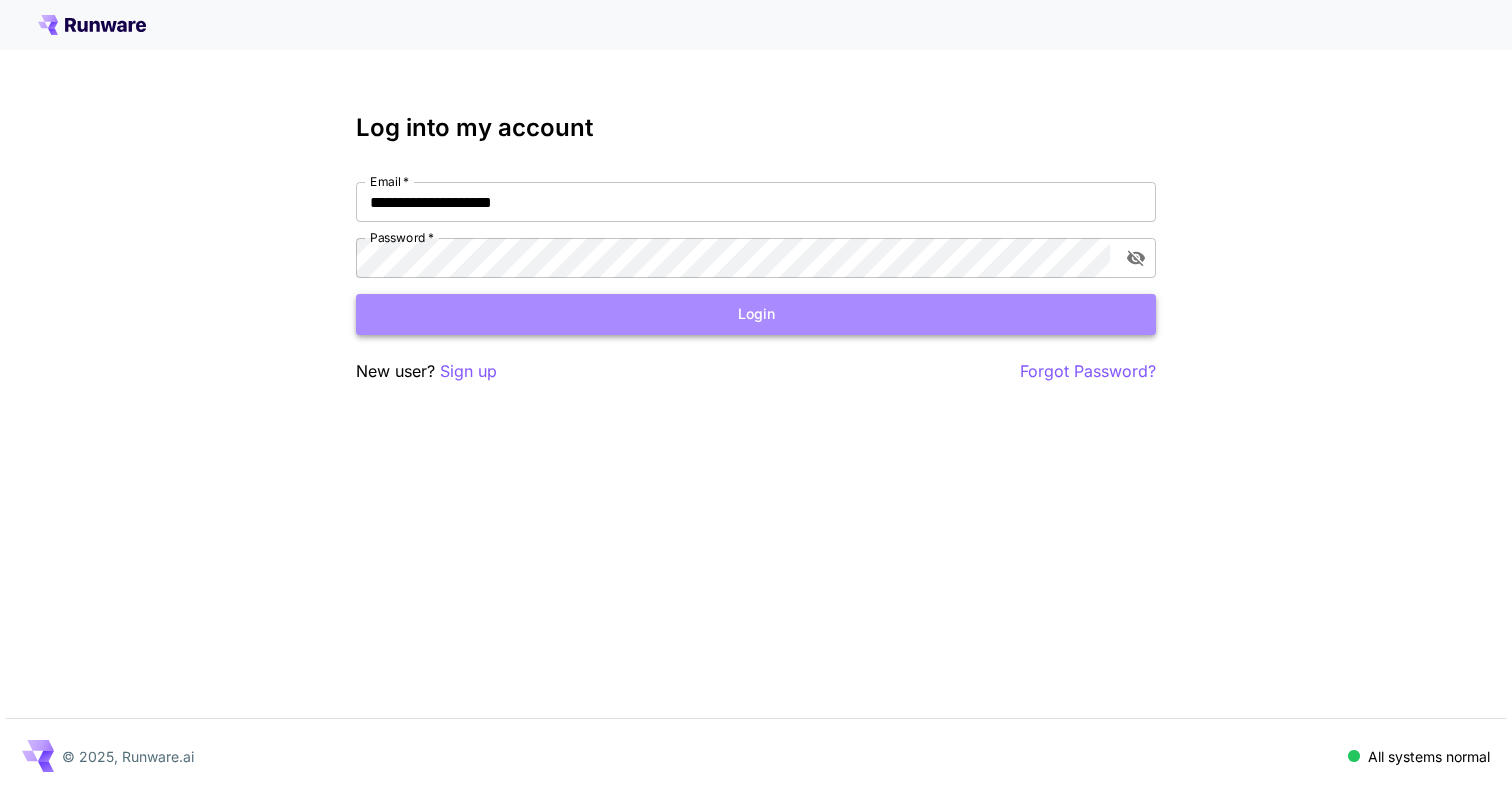 click on "Login" at bounding box center [756, 314] 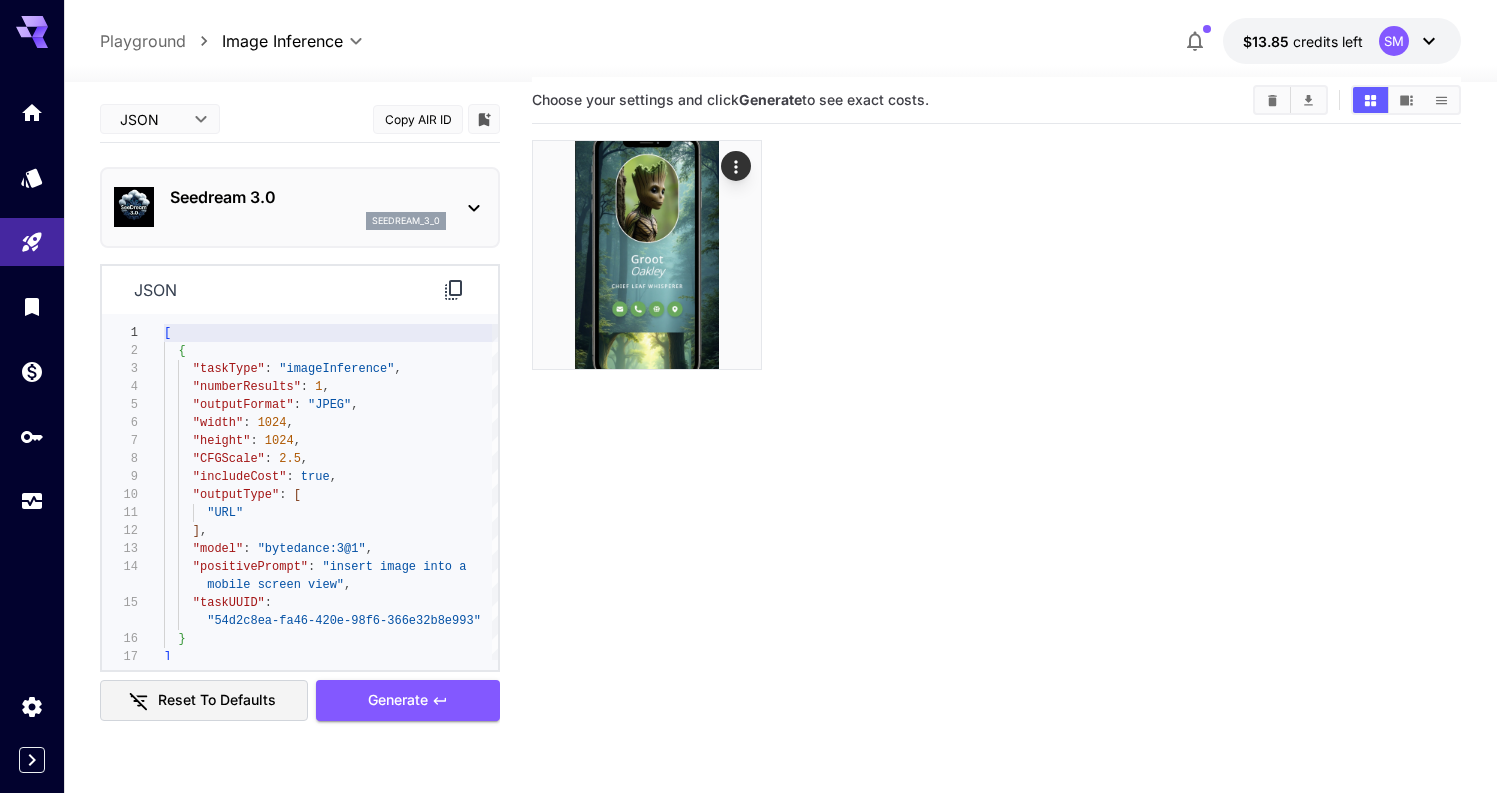 scroll, scrollTop: 0, scrollLeft: 0, axis: both 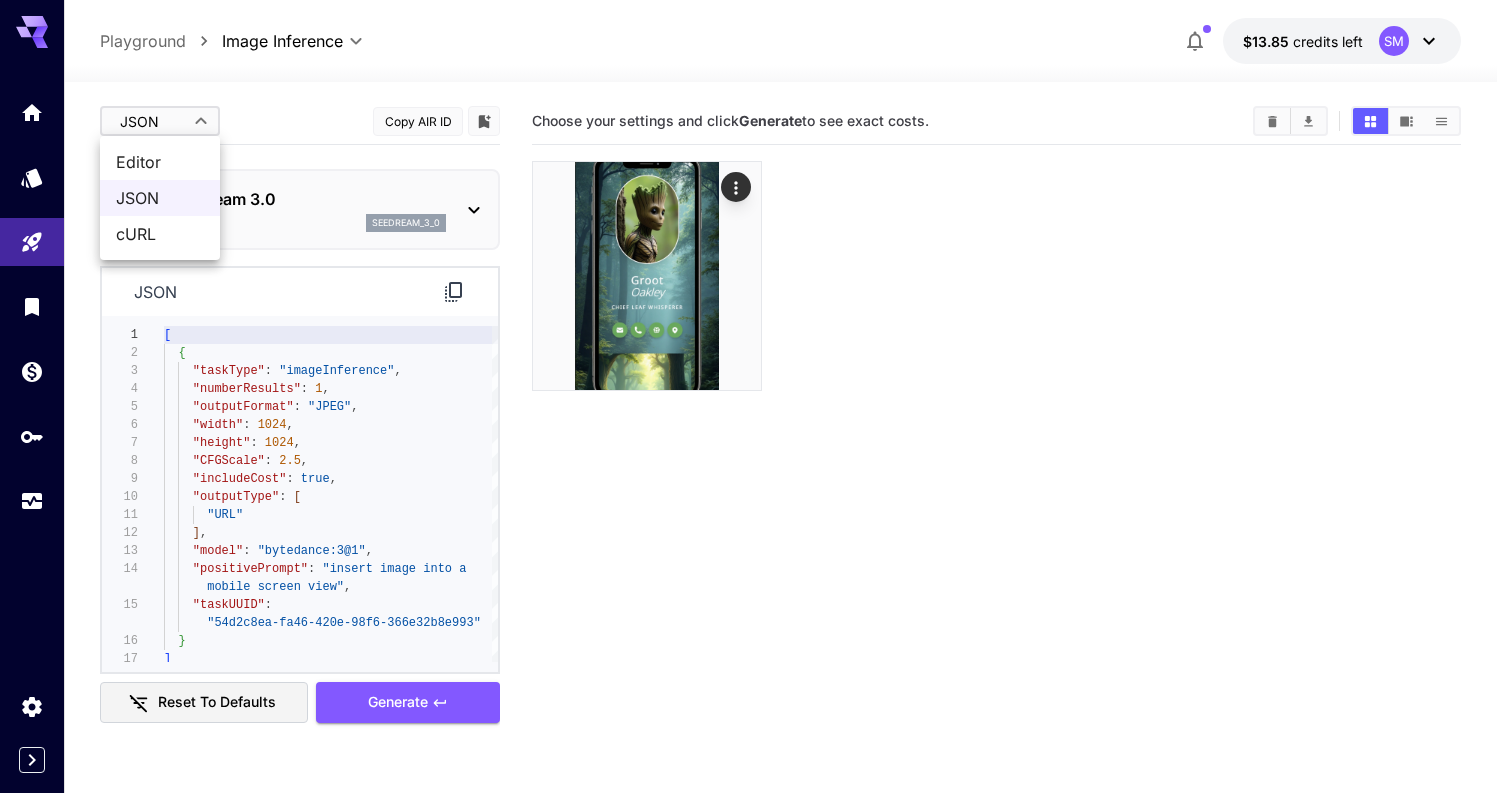 click on "**********" at bounding box center [756, 475] 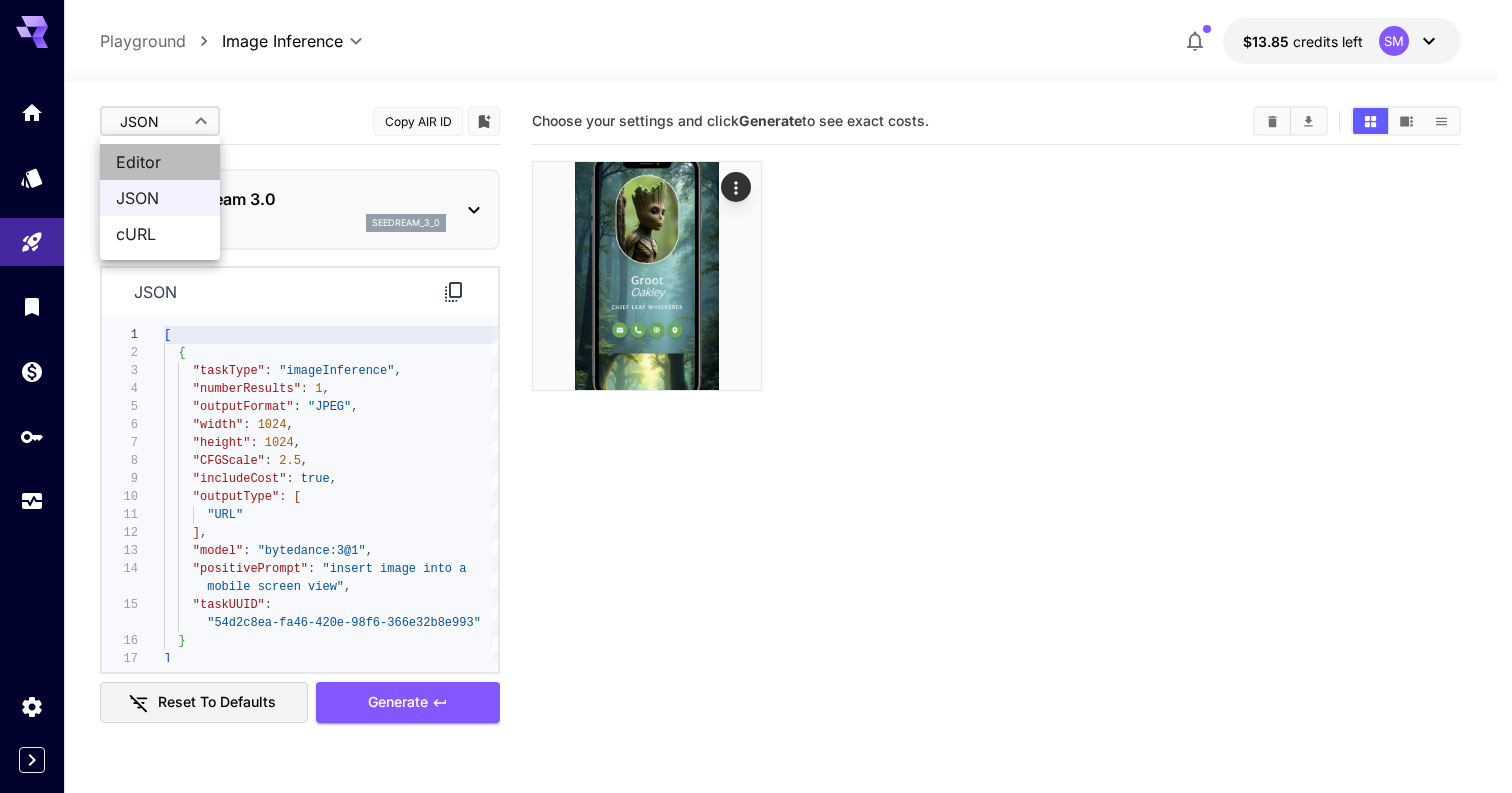 click on "Editor" at bounding box center [160, 162] 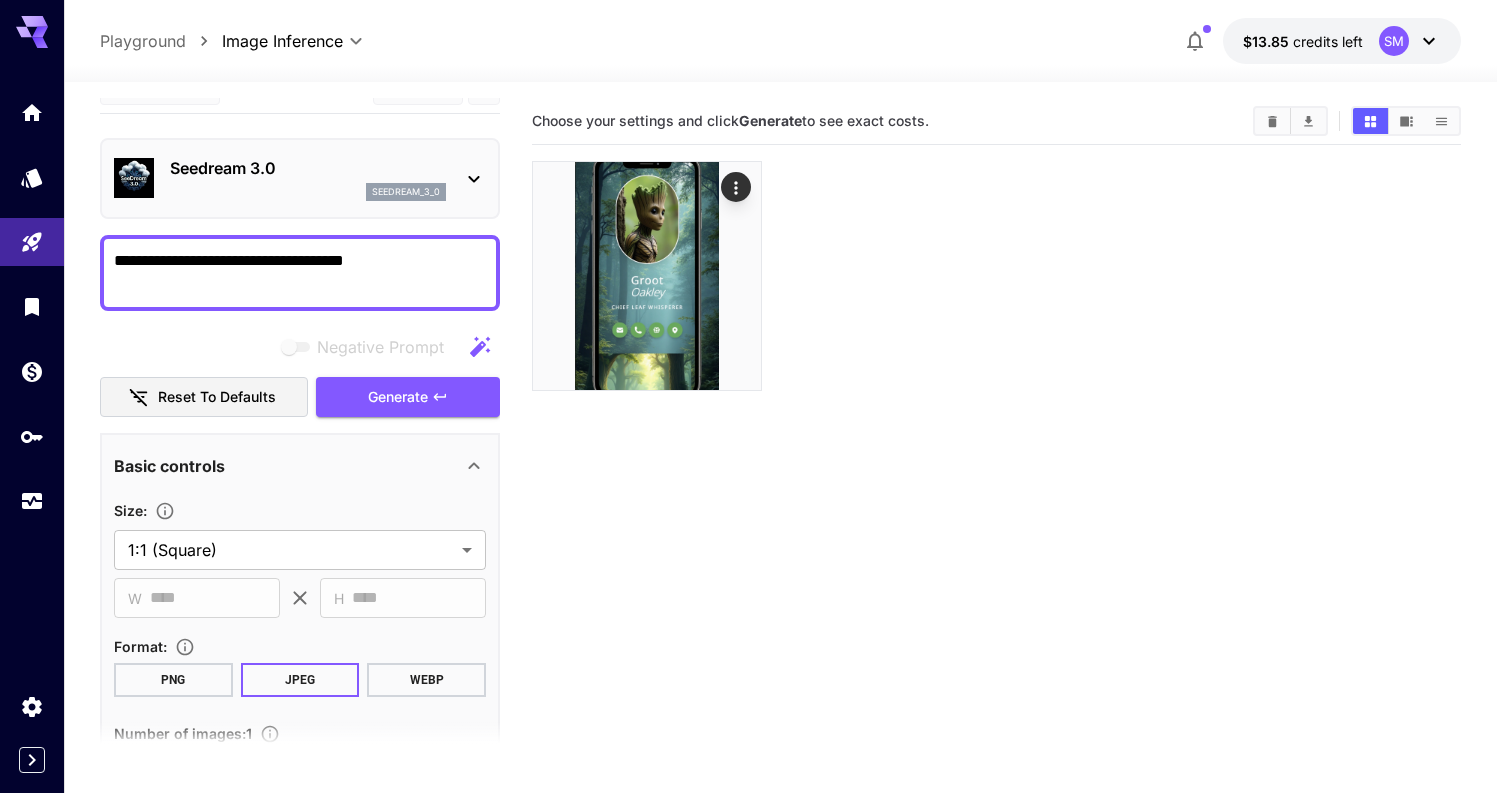 scroll, scrollTop: 36, scrollLeft: 0, axis: vertical 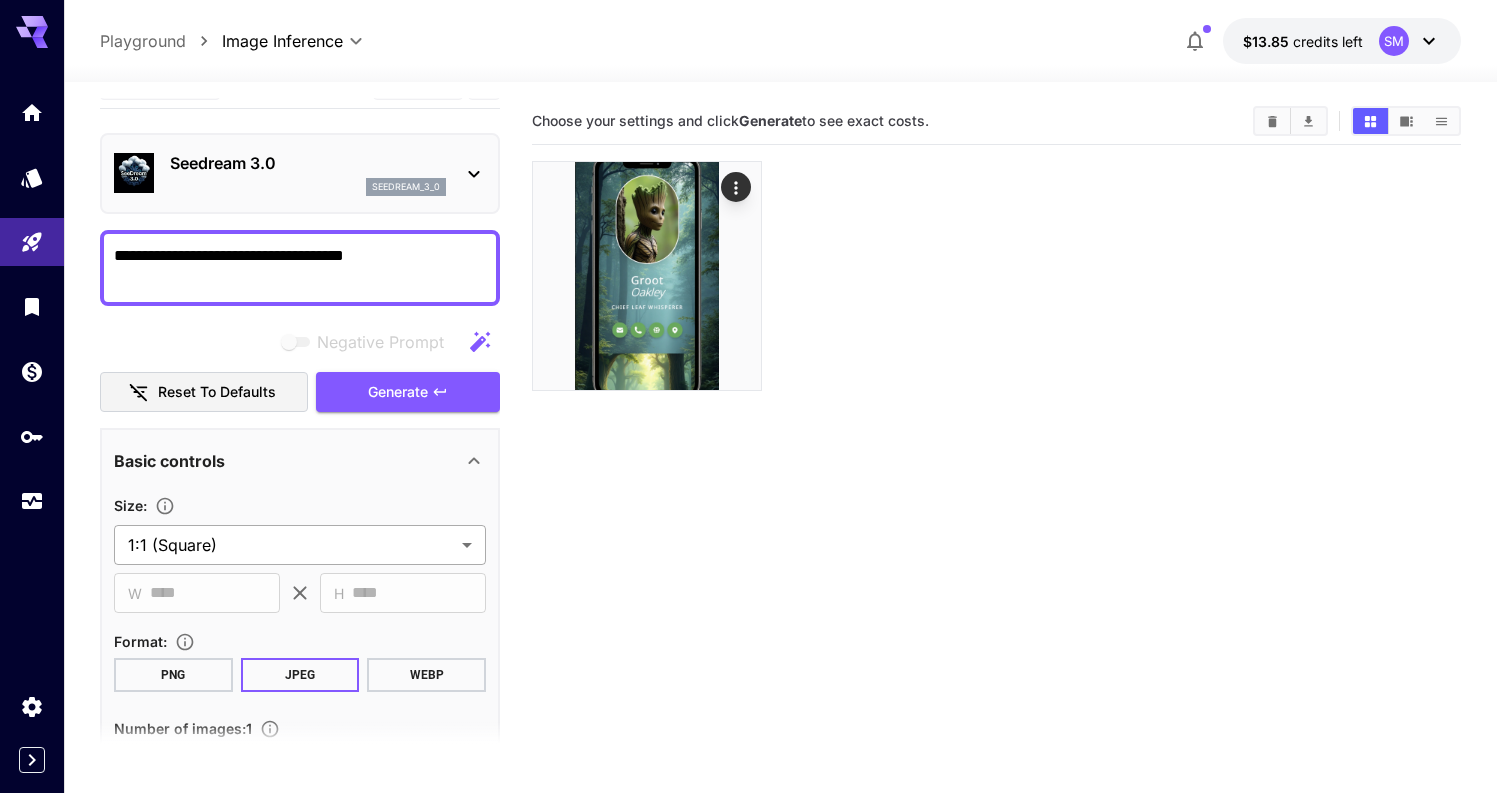 click on "**********" at bounding box center (748, 475) 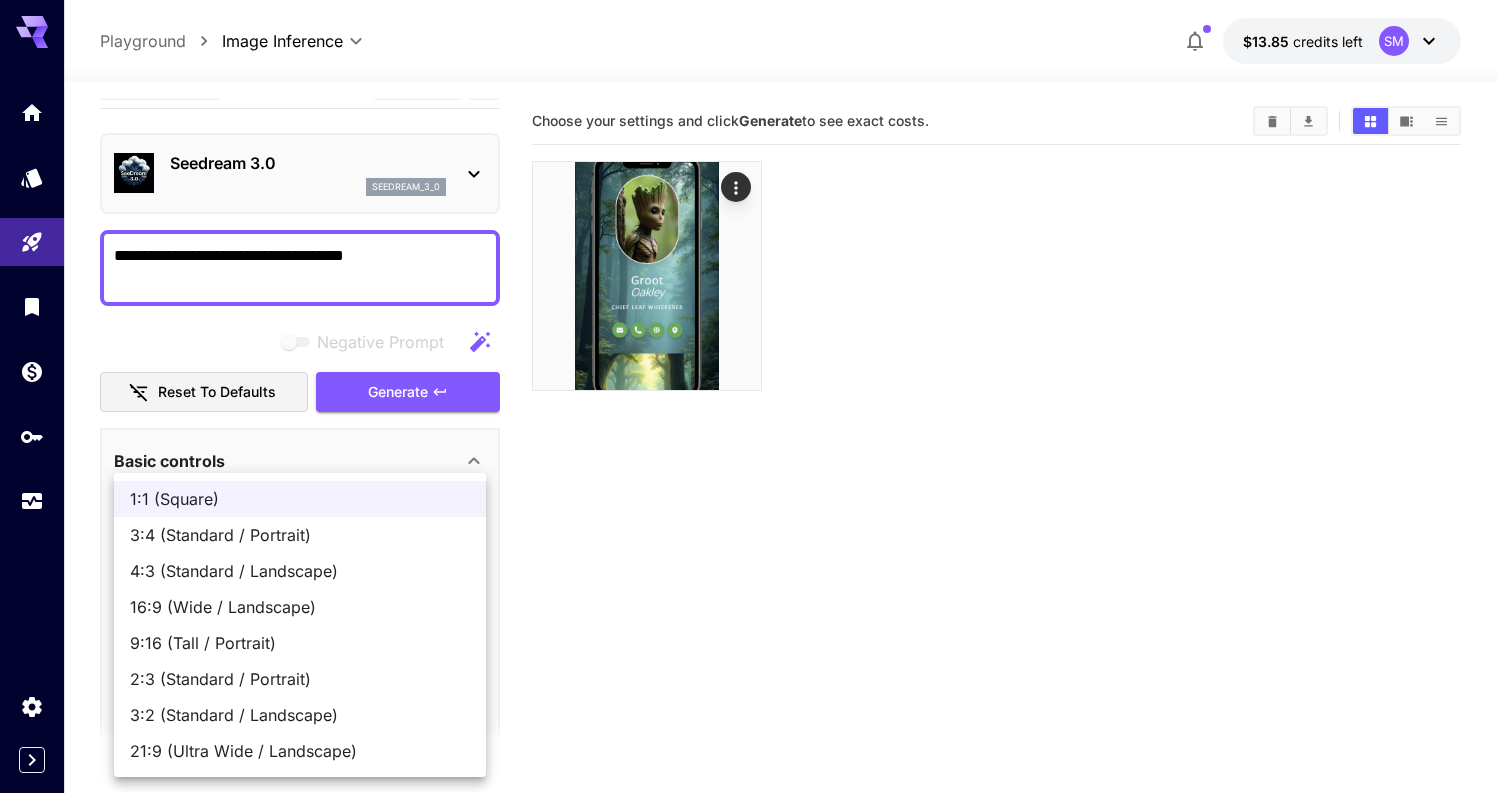click on "16:9 (Wide / Landscape)" at bounding box center [300, 607] 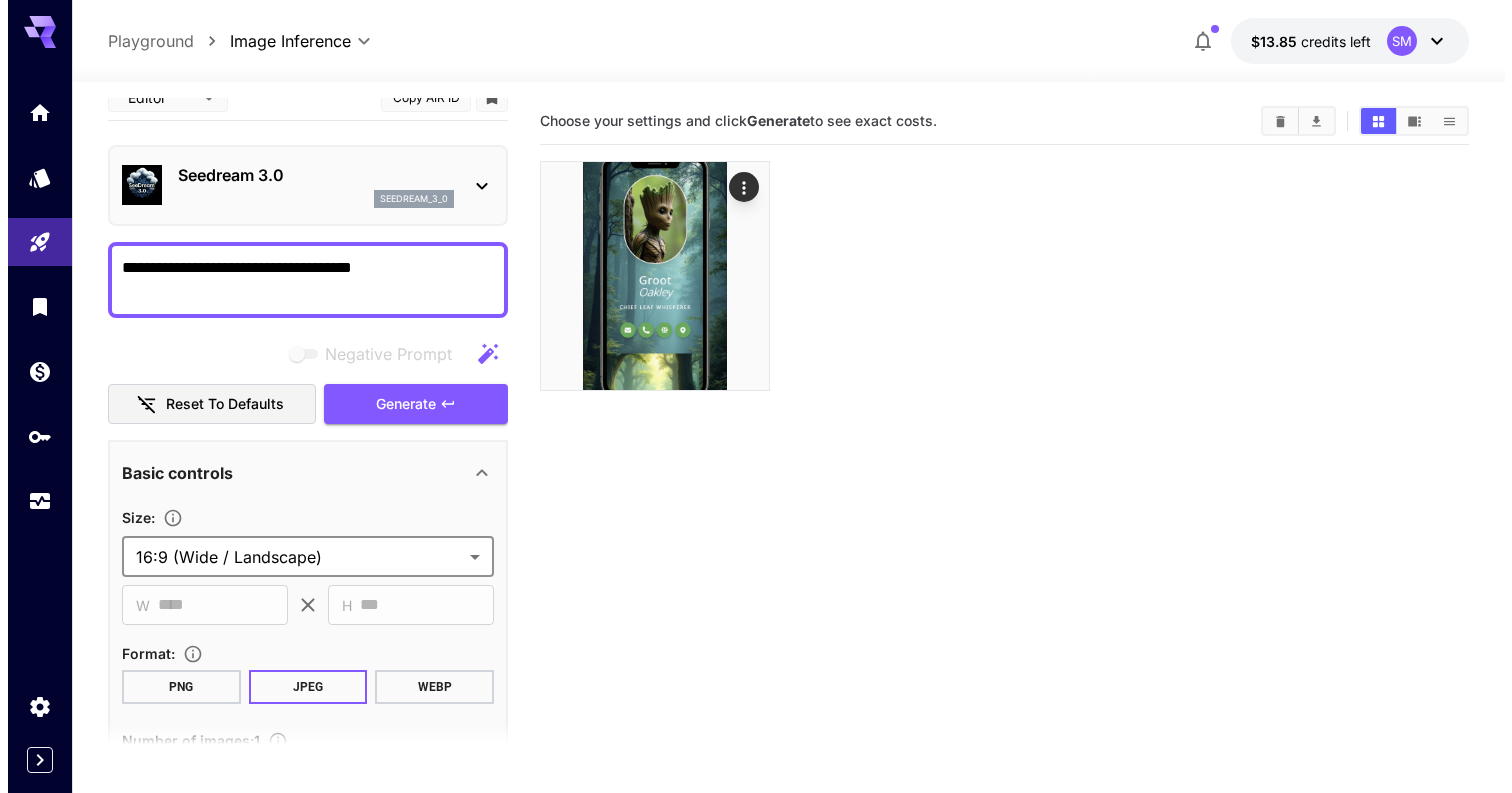 scroll, scrollTop: 0, scrollLeft: 0, axis: both 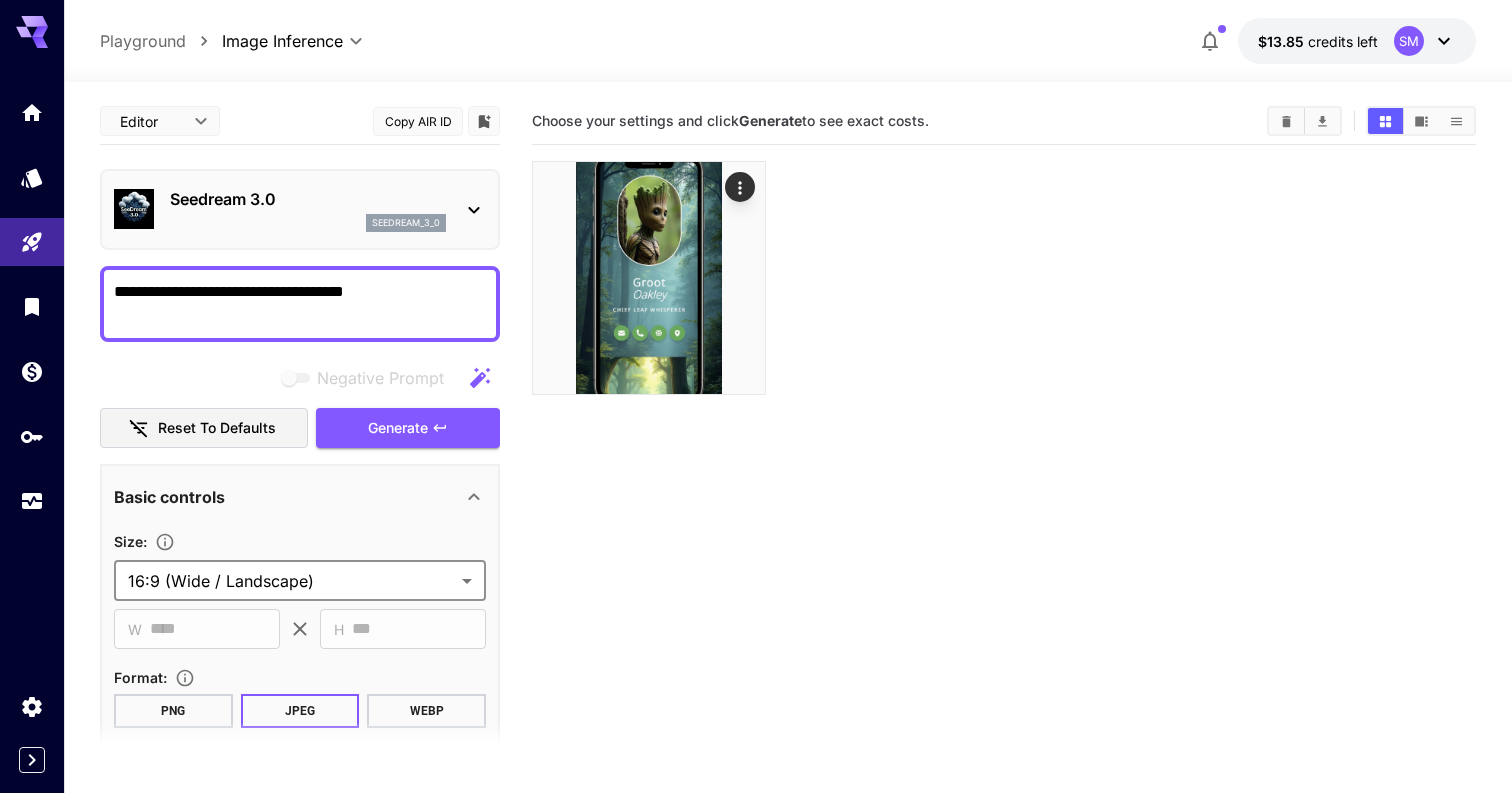 click on "**********" at bounding box center [756, 475] 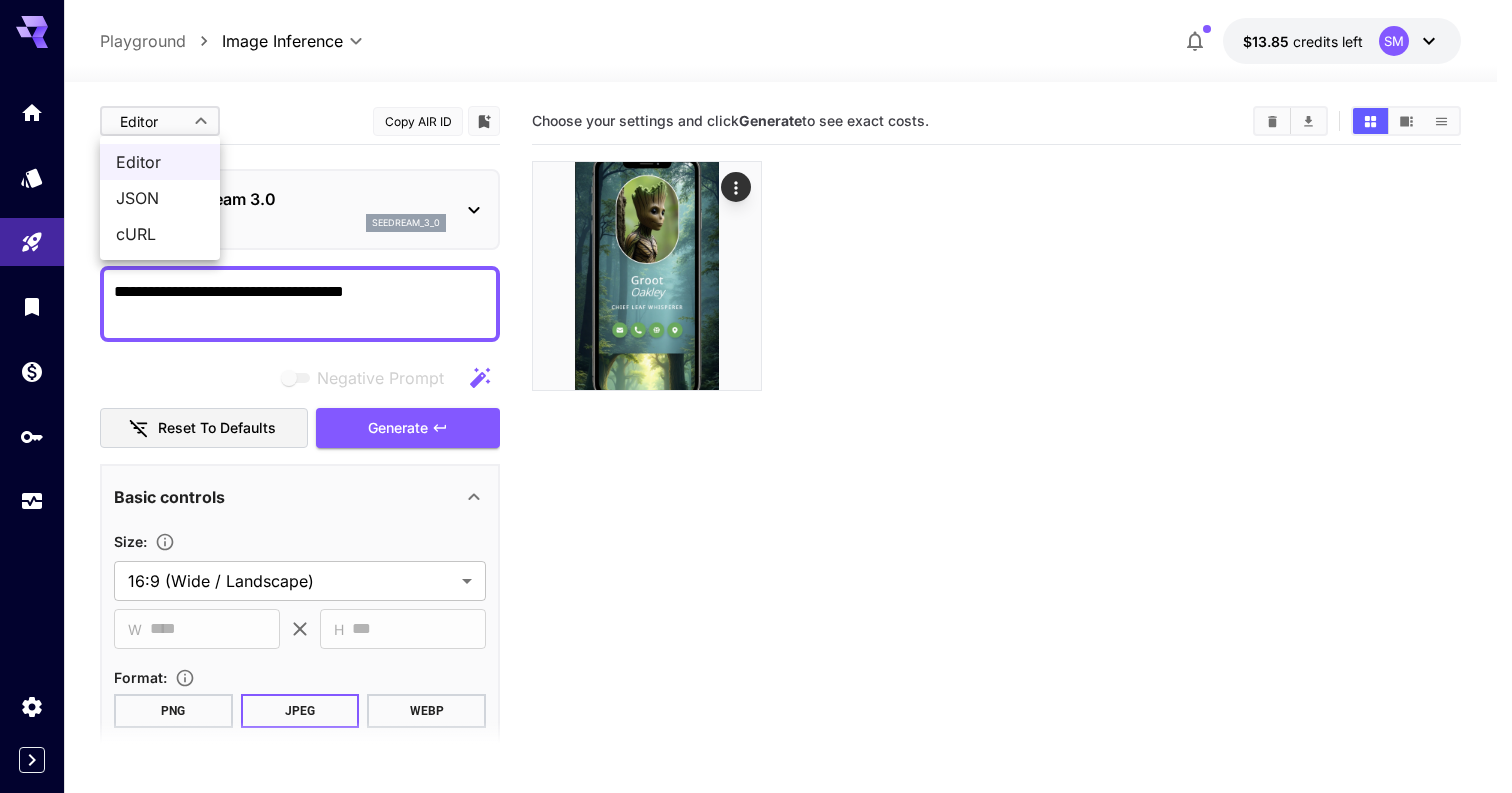 click on "JSON" at bounding box center [160, 198] 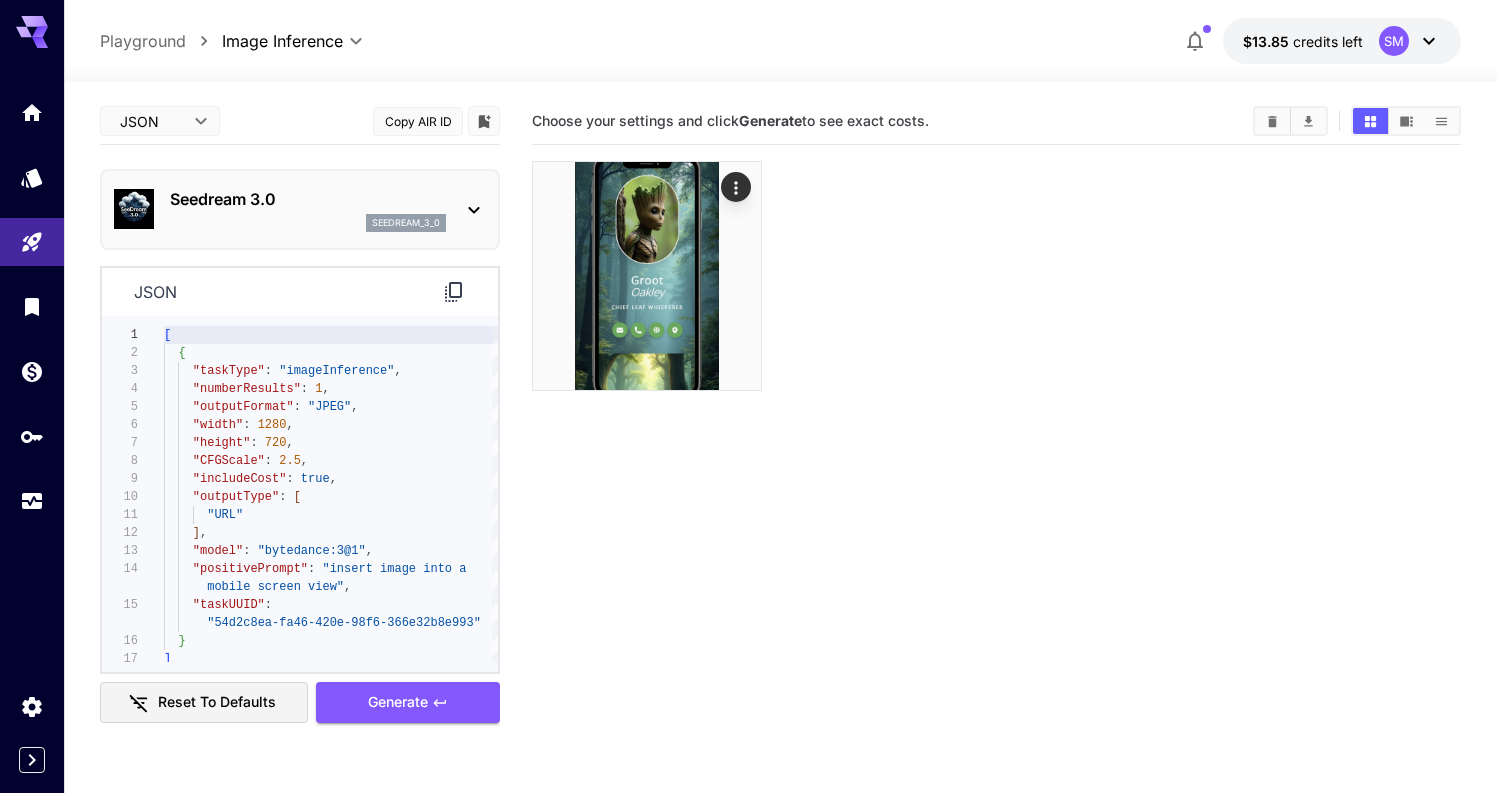 click on "Seedream 3.0" at bounding box center [308, 199] 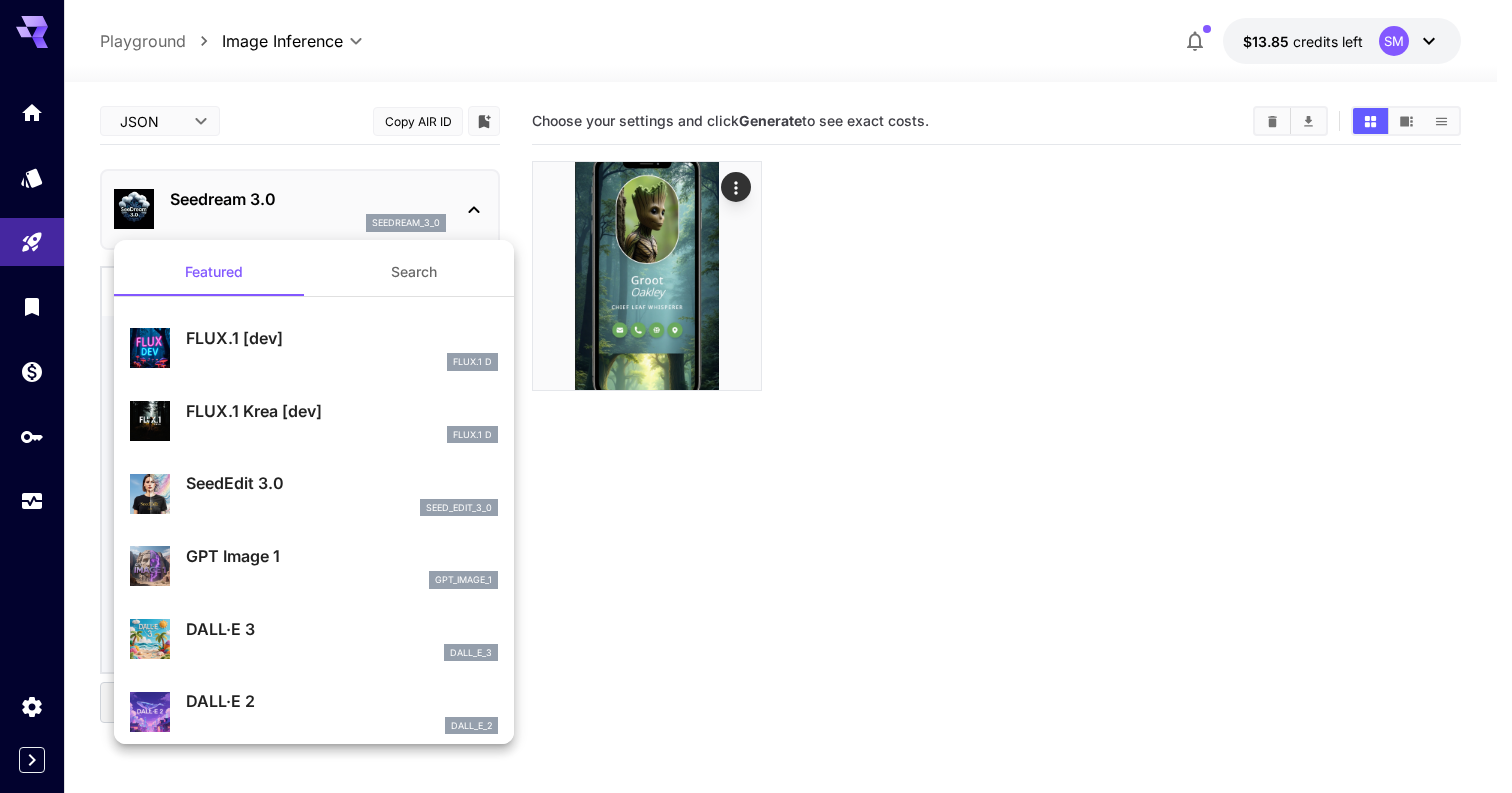 click at bounding box center [756, 396] 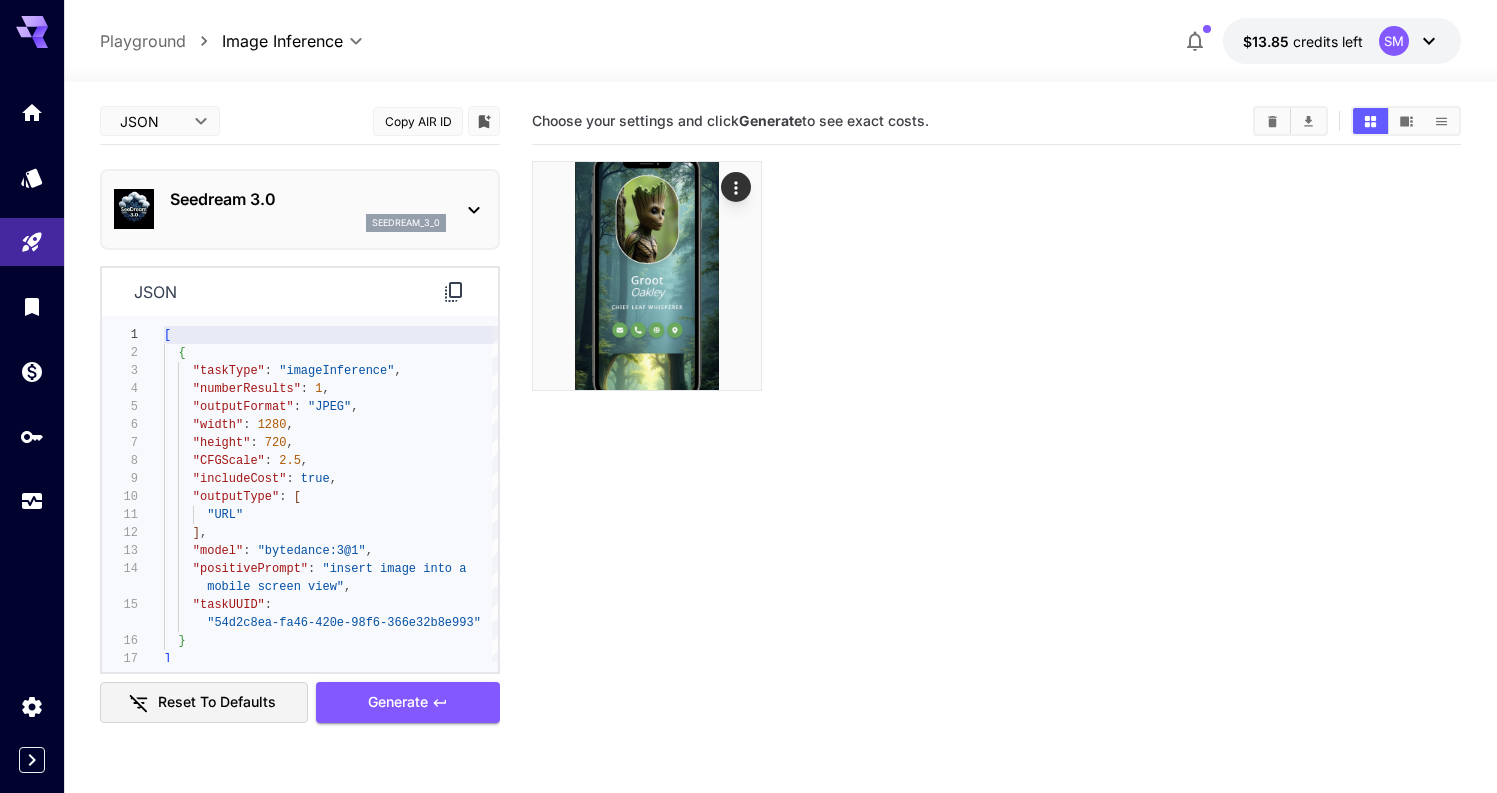 click on "JSON **** ​ Copy AIR ID Seedream 3.0 seedream_3_0 json 1 2 3 4 5 6 7 8 9 10 11 12 13 14 15 16 17 [    {      "taskType" :   "imageInference" ,      "numberResults" :   1 ,      "outputFormat" :   "JPEG" ,      "width" :   1280 ,      "height" :   720 ,      "CFGScale" :   2.5 ,      "includeCost" :   true ,      "outputType" :   [        "URL"      ] ,      "model" :   "bytedance:3@1" ,      "positivePrompt" :   "insert image into a         mobile screen view" ,      "taskUUID" :          "54d2c8ea-fa46-420e-98f6-366e32b8e993"    } ] Reset to defaults Generate" at bounding box center (300, 410) 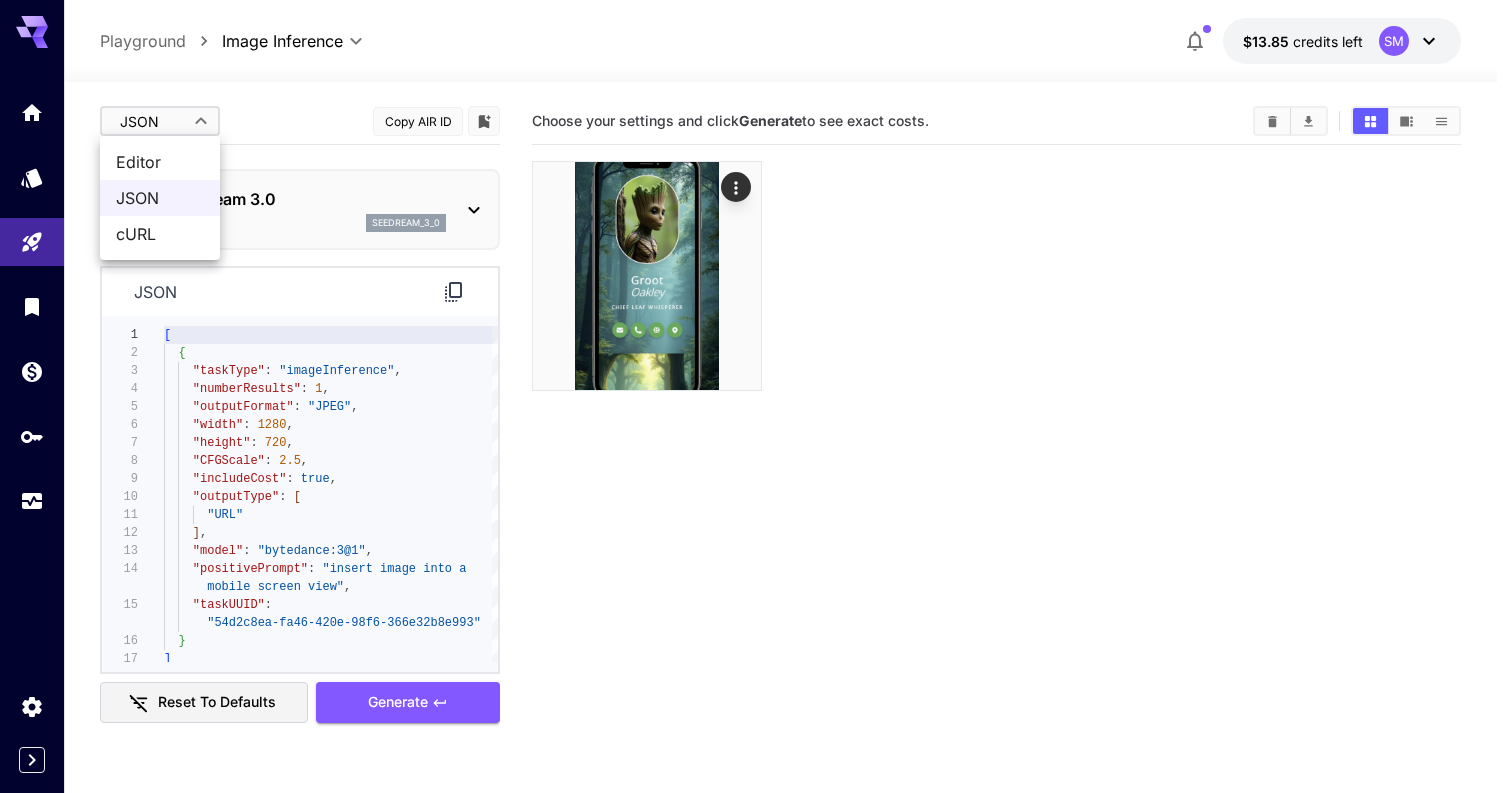 click on "**********" at bounding box center [756, 475] 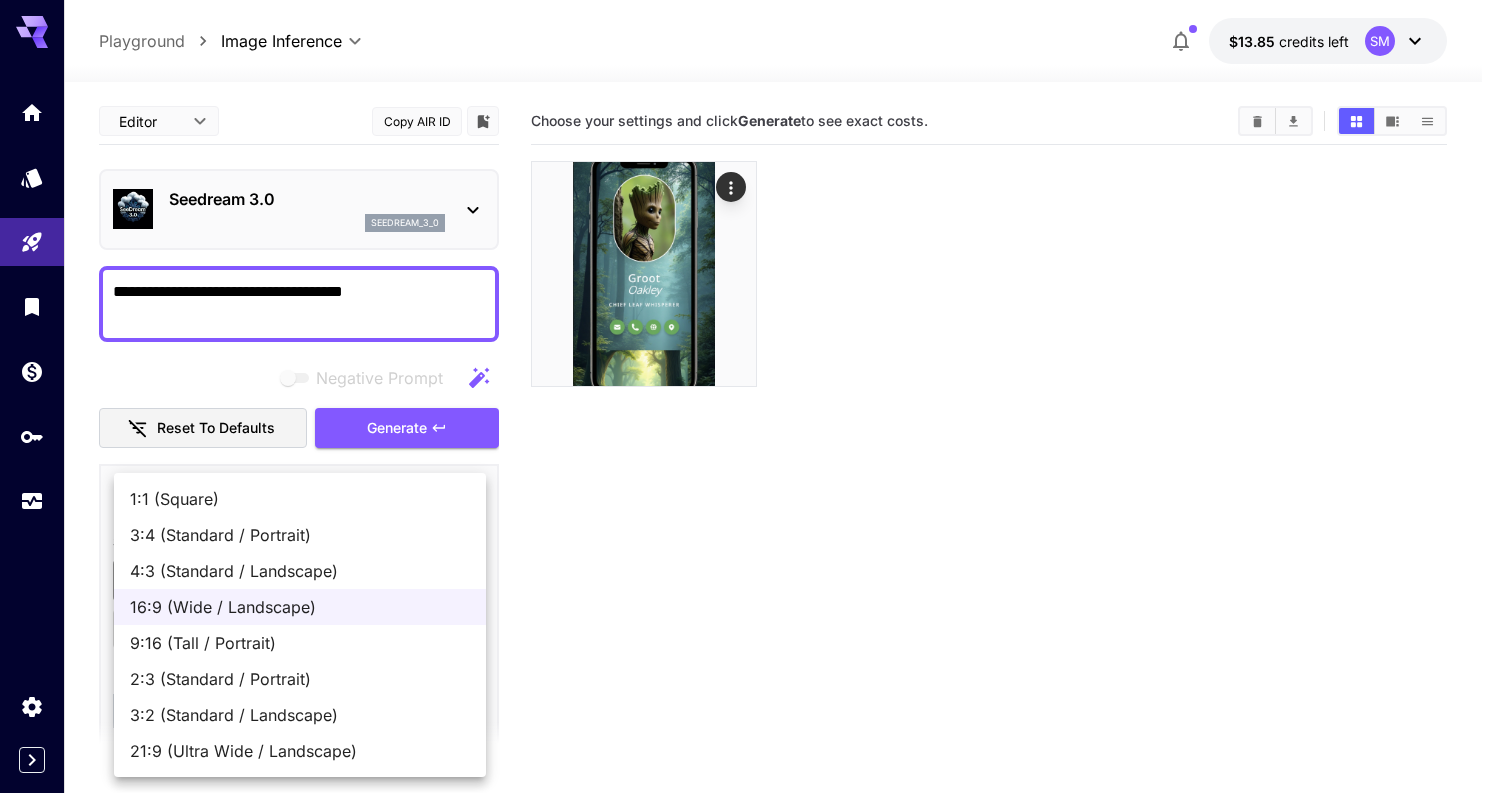 click on "**********" at bounding box center [748, 475] 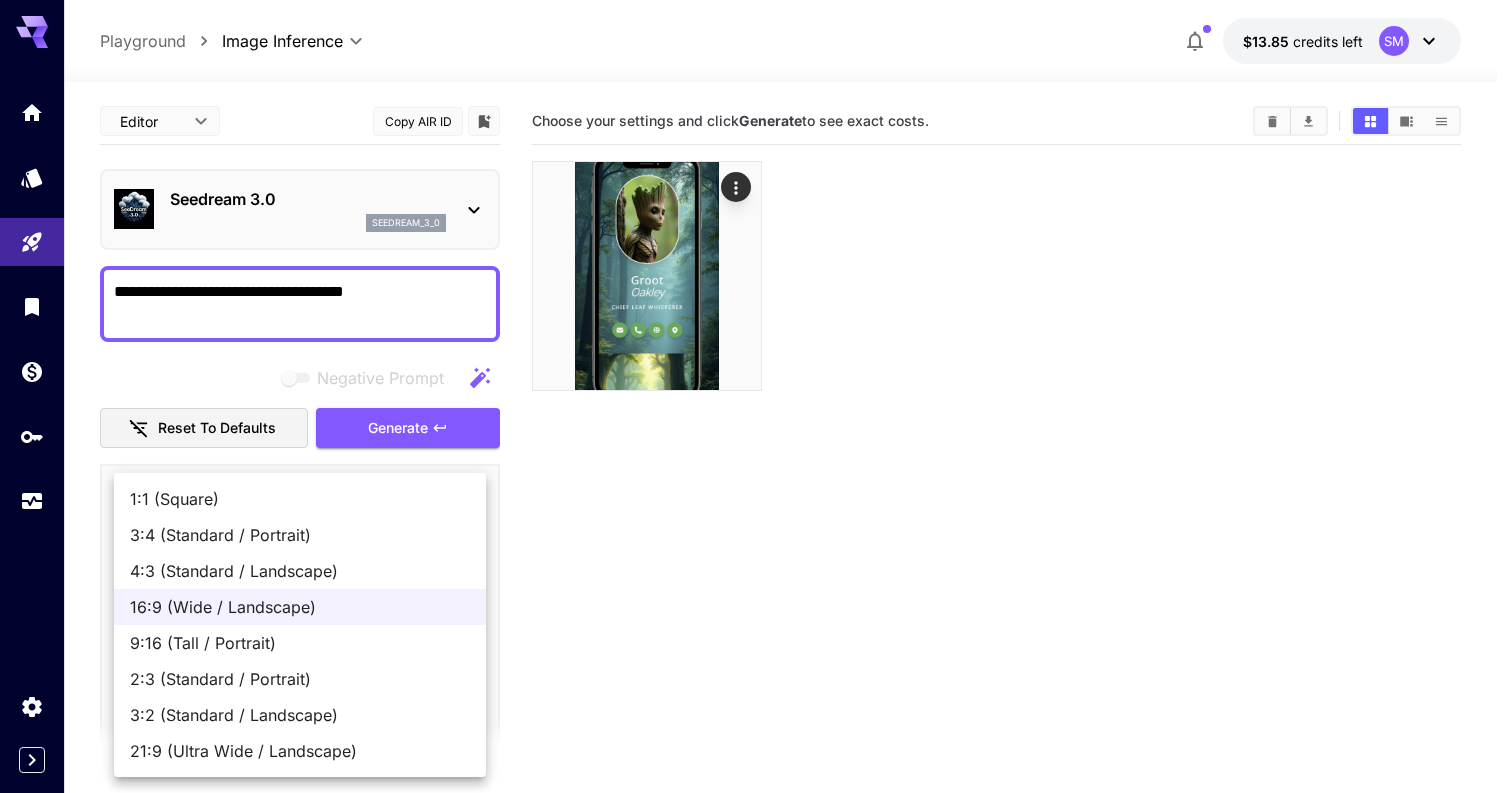 click on "2:3 (Standard / Portrait)" at bounding box center [300, 679] 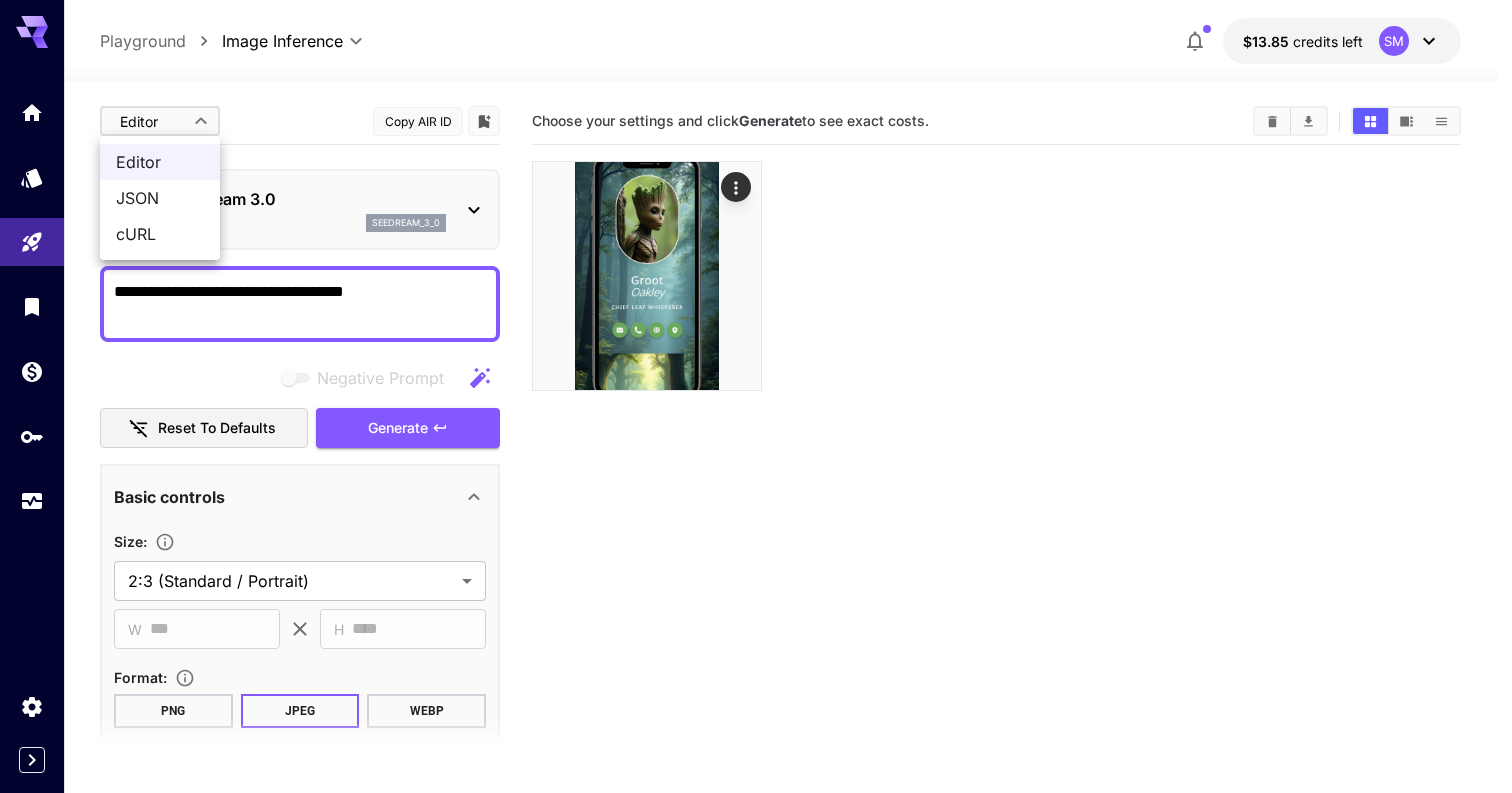 click on "**********" at bounding box center (756, 475) 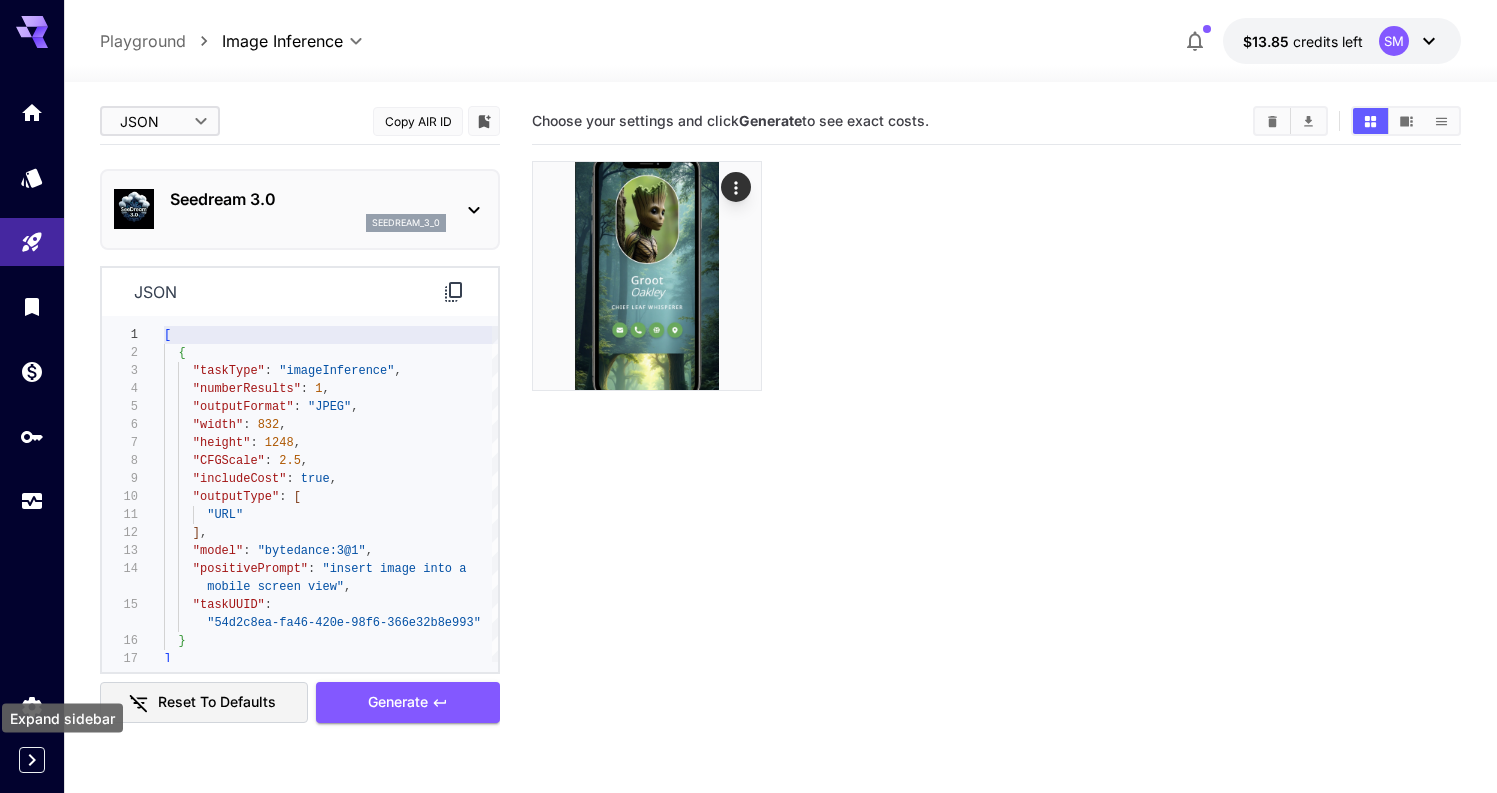 click 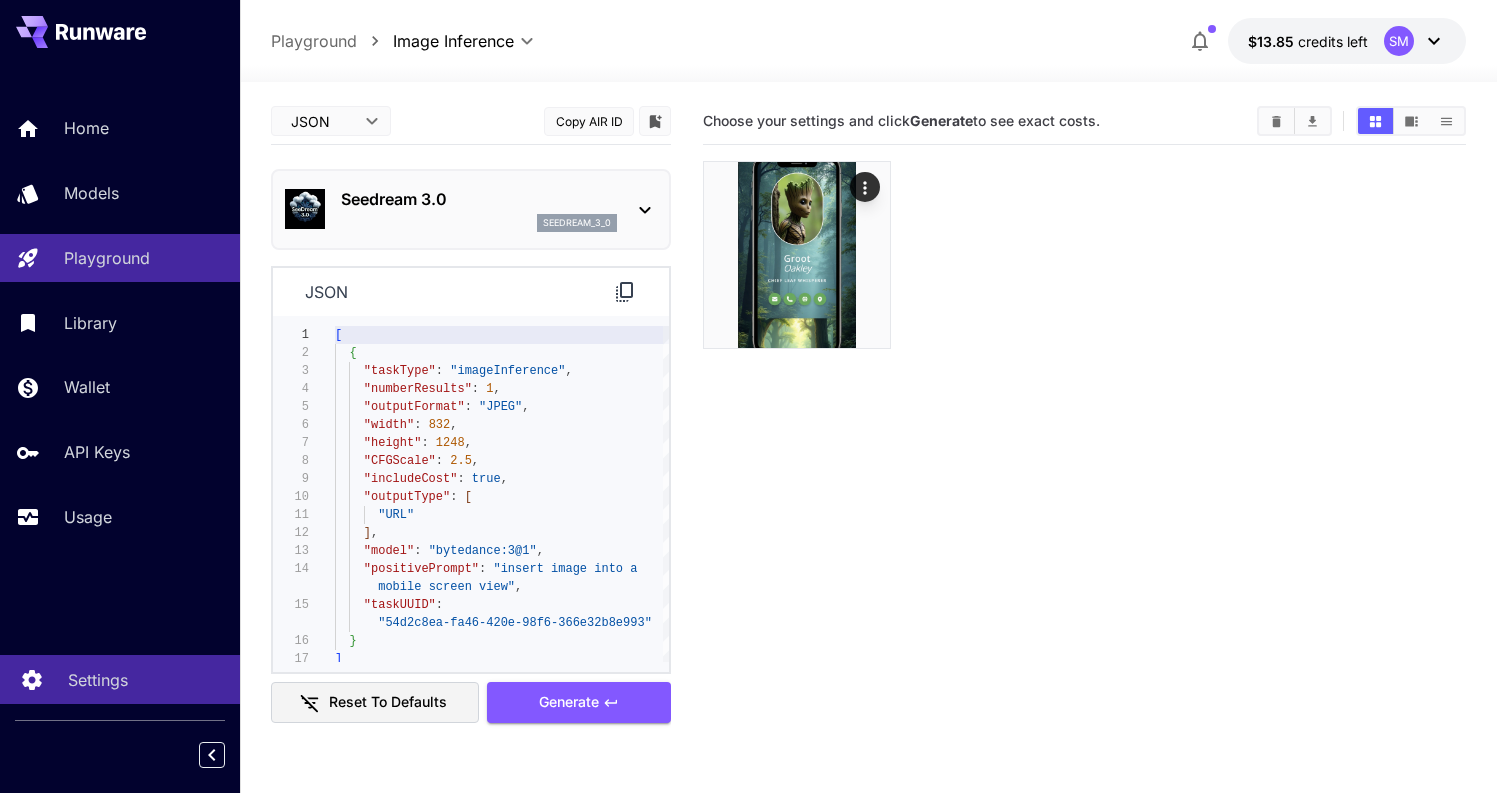 click on "Settings" at bounding box center [120, 679] 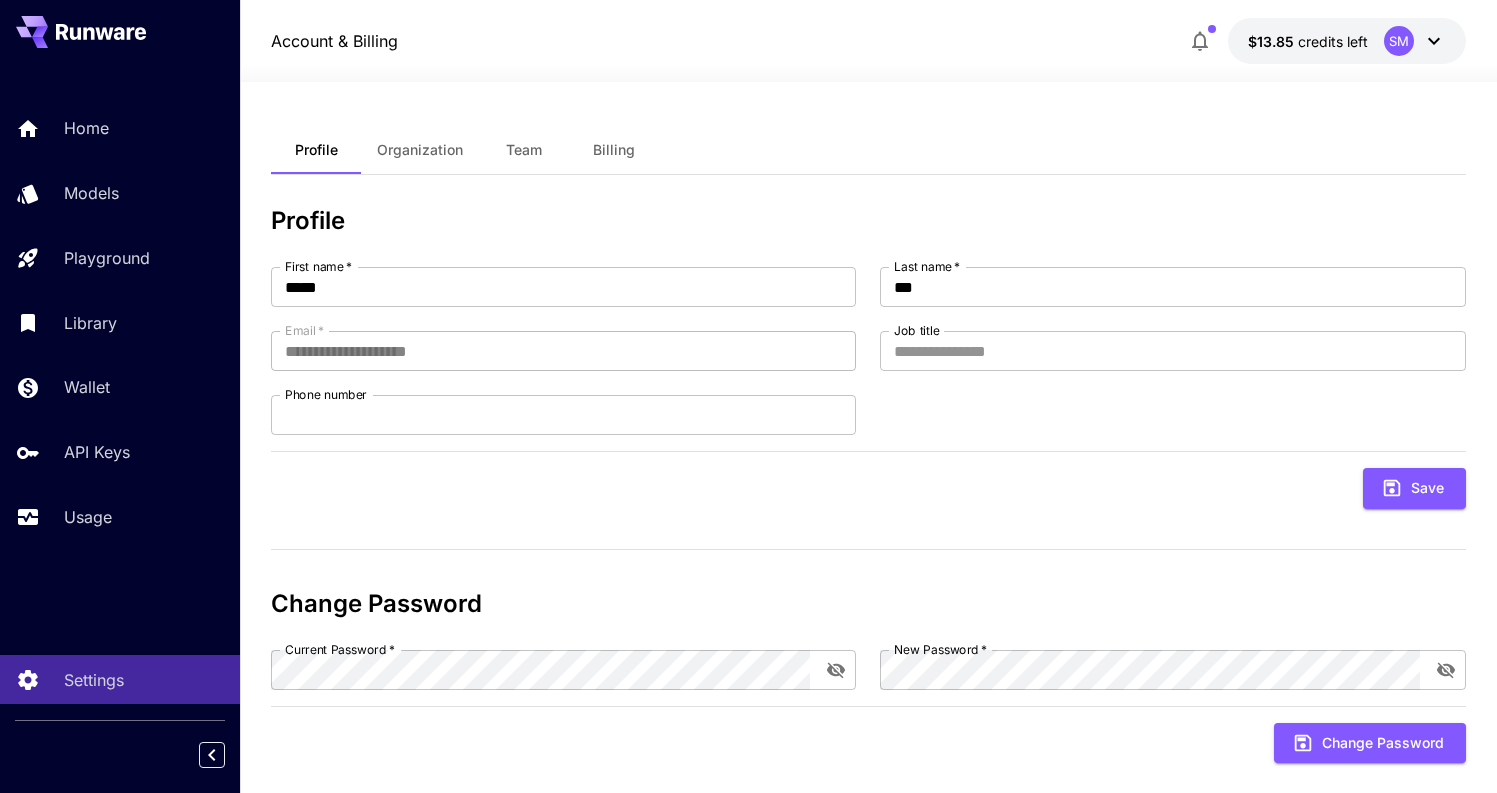 click 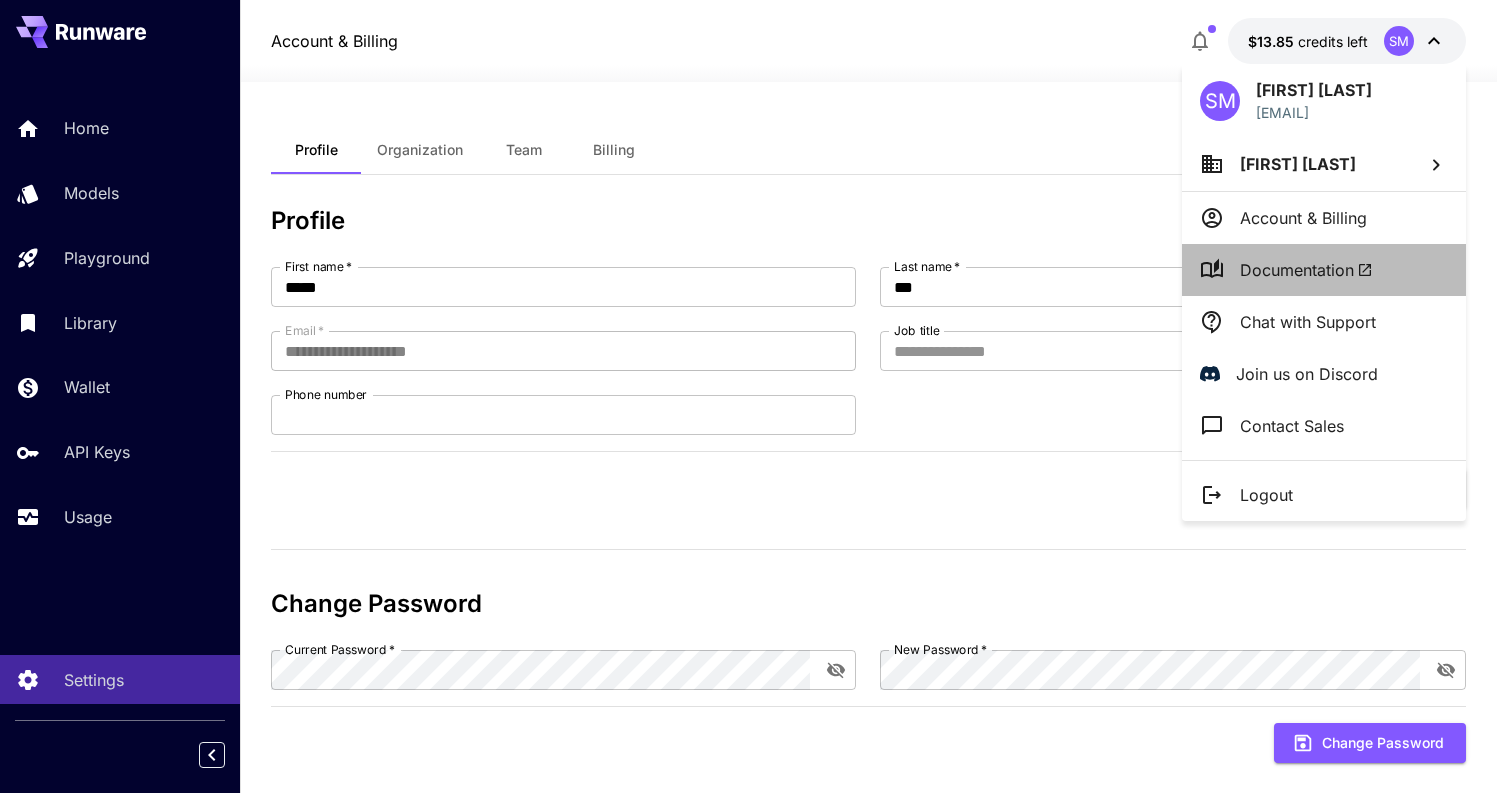 click 